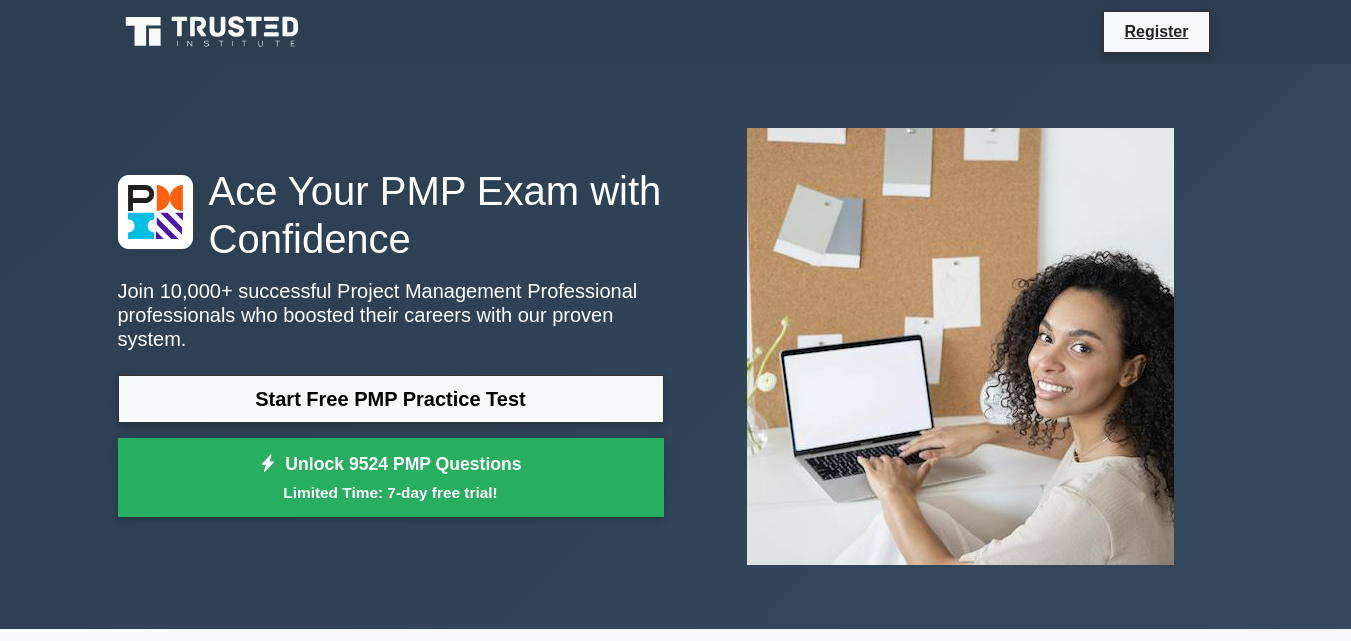 scroll, scrollTop: 841, scrollLeft: 0, axis: vertical 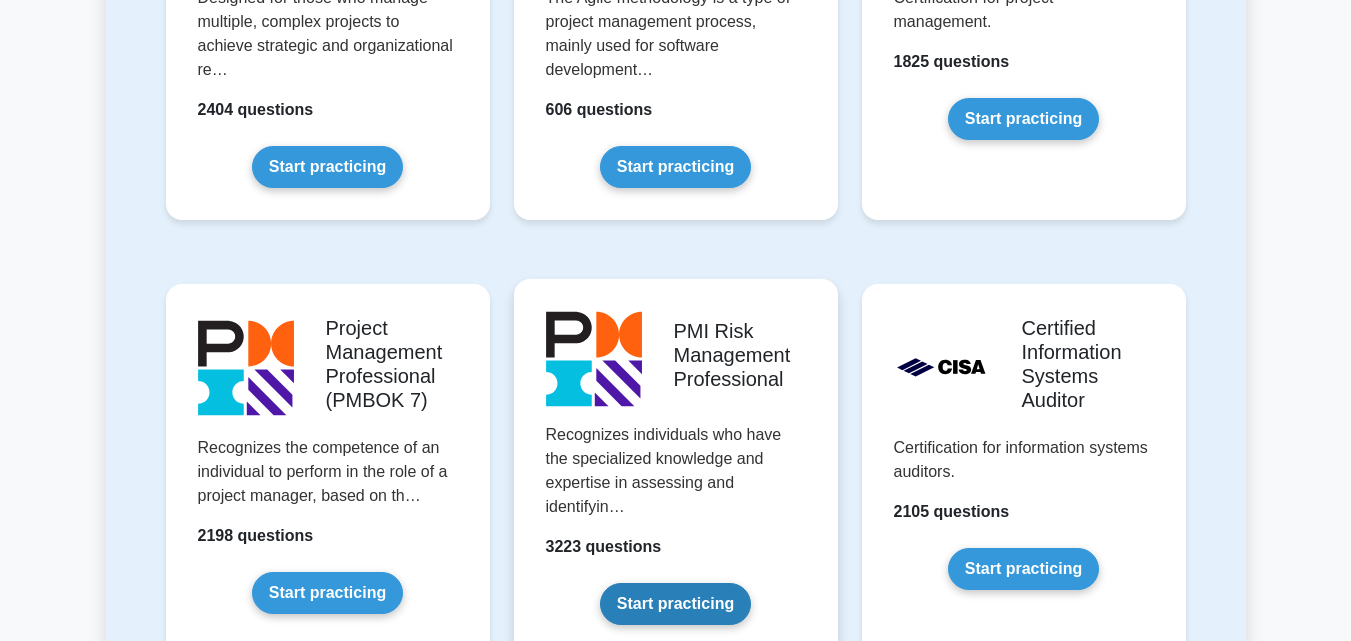 click on "Start practicing" at bounding box center (675, 604) 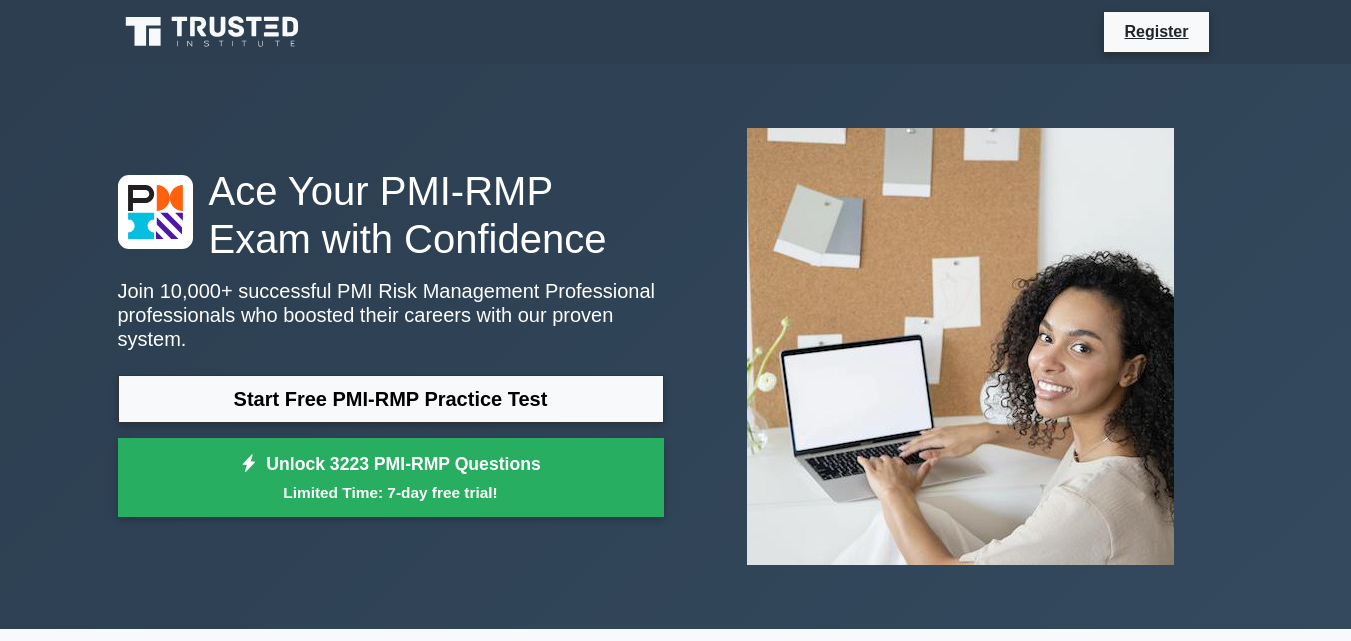 scroll, scrollTop: 0, scrollLeft: 0, axis: both 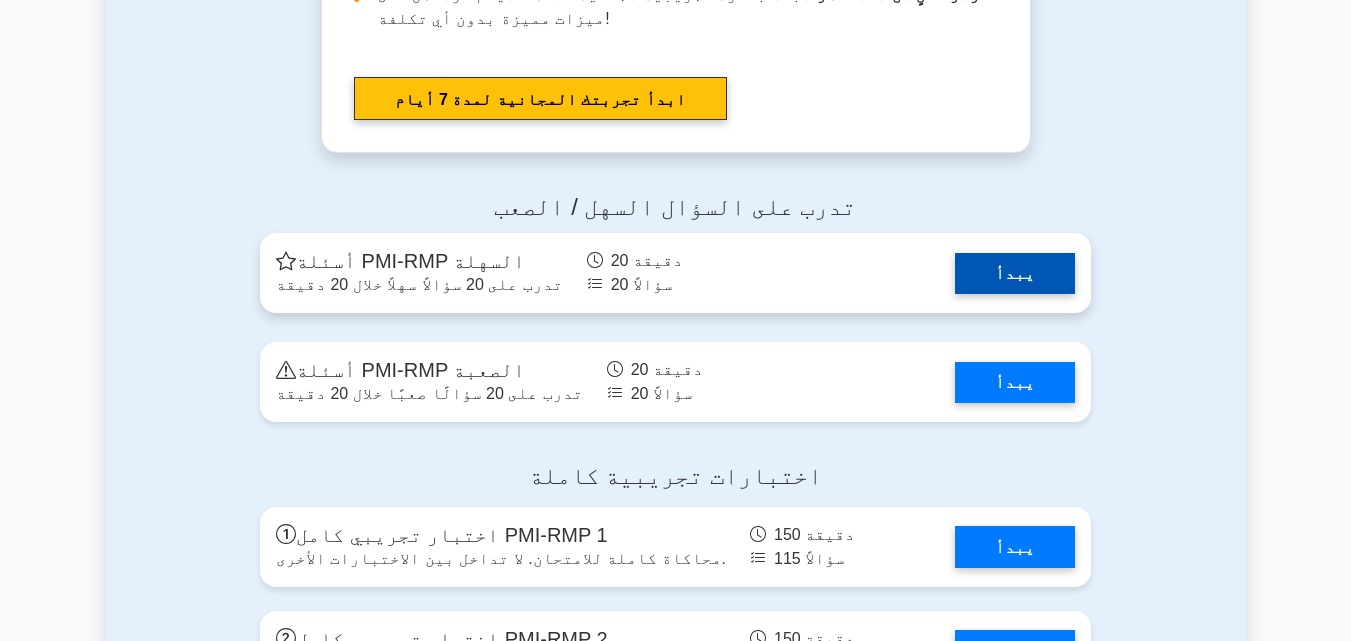click on "يبدأ" at bounding box center (1015, 273) 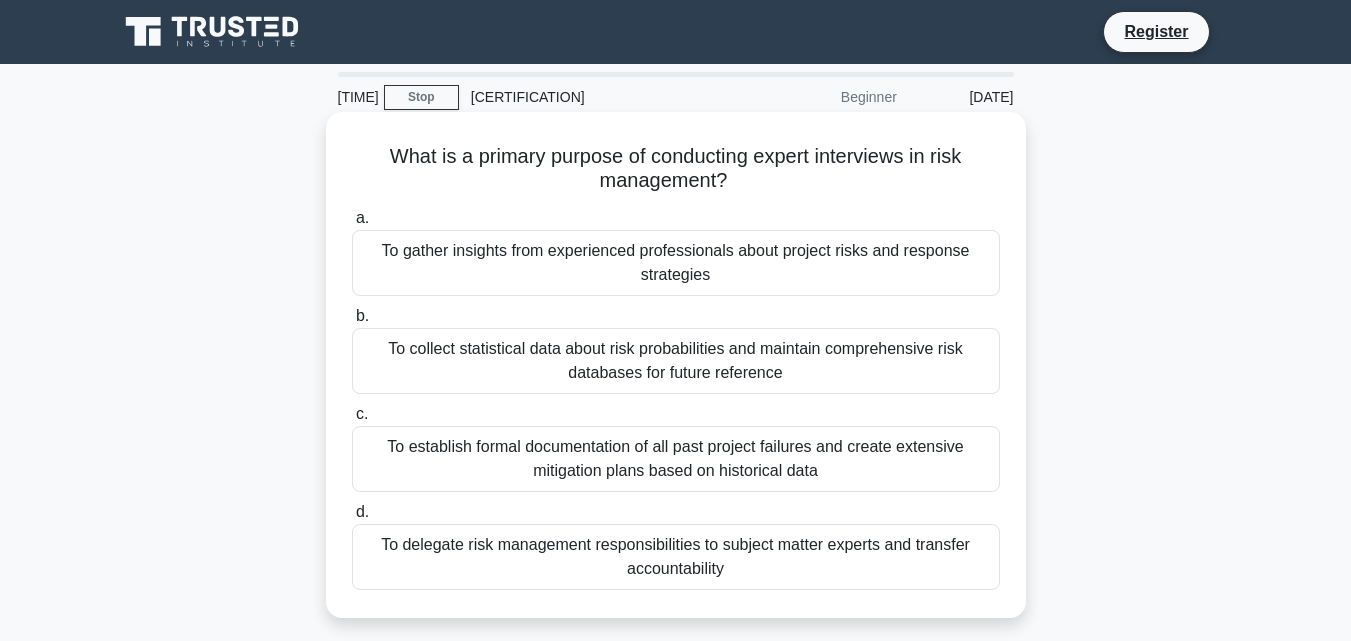 scroll, scrollTop: 0, scrollLeft: 0, axis: both 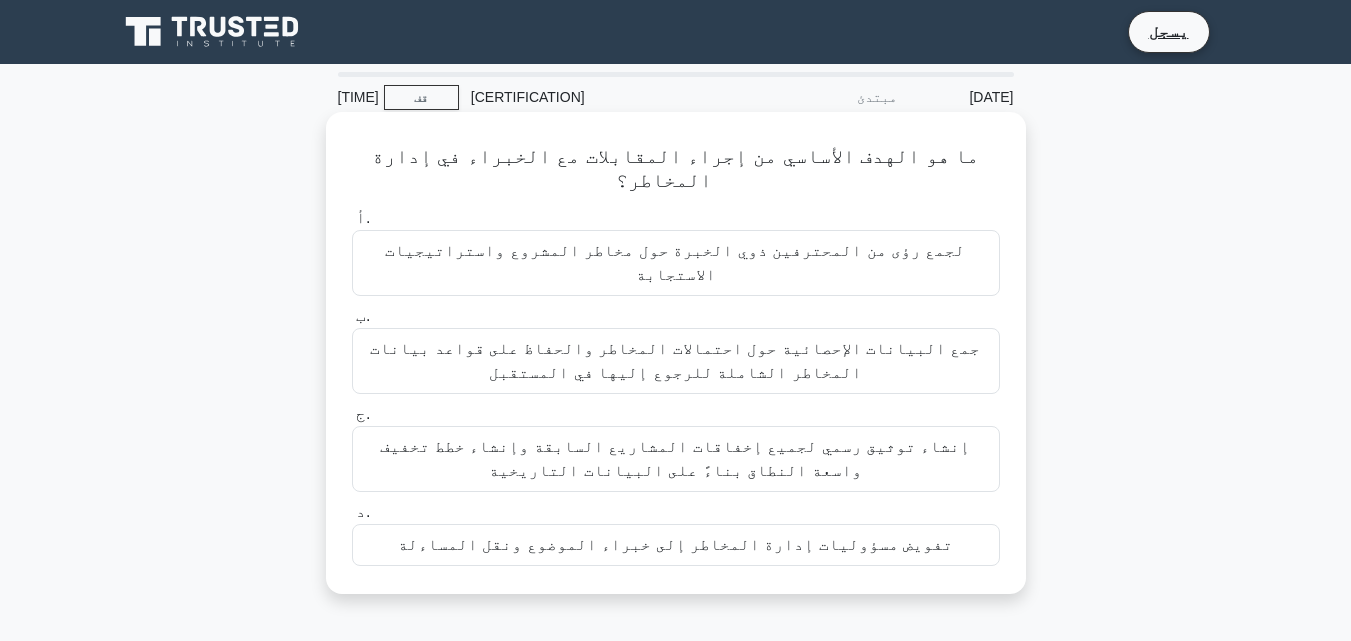 click on "لجمع رؤى من المحترفين ذوي الخبرة حول مخاطر المشروع واستراتيجيات الاستجابة" at bounding box center [676, 263] 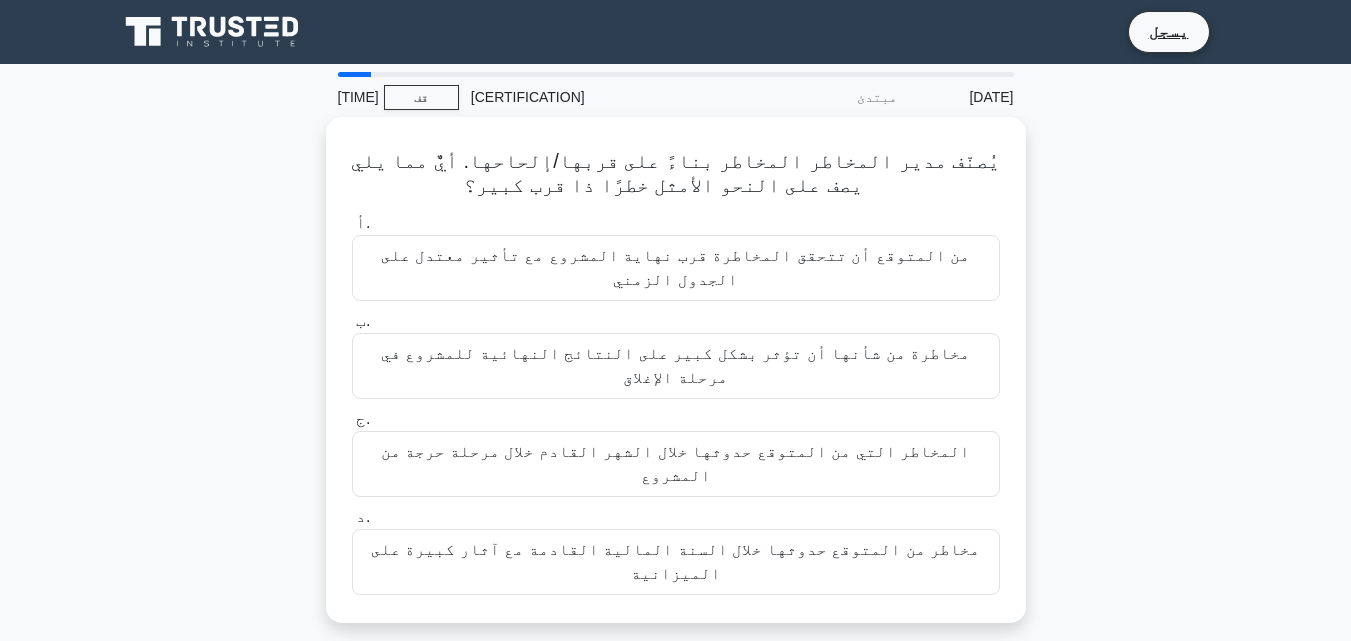 click at bounding box center (292, 27) 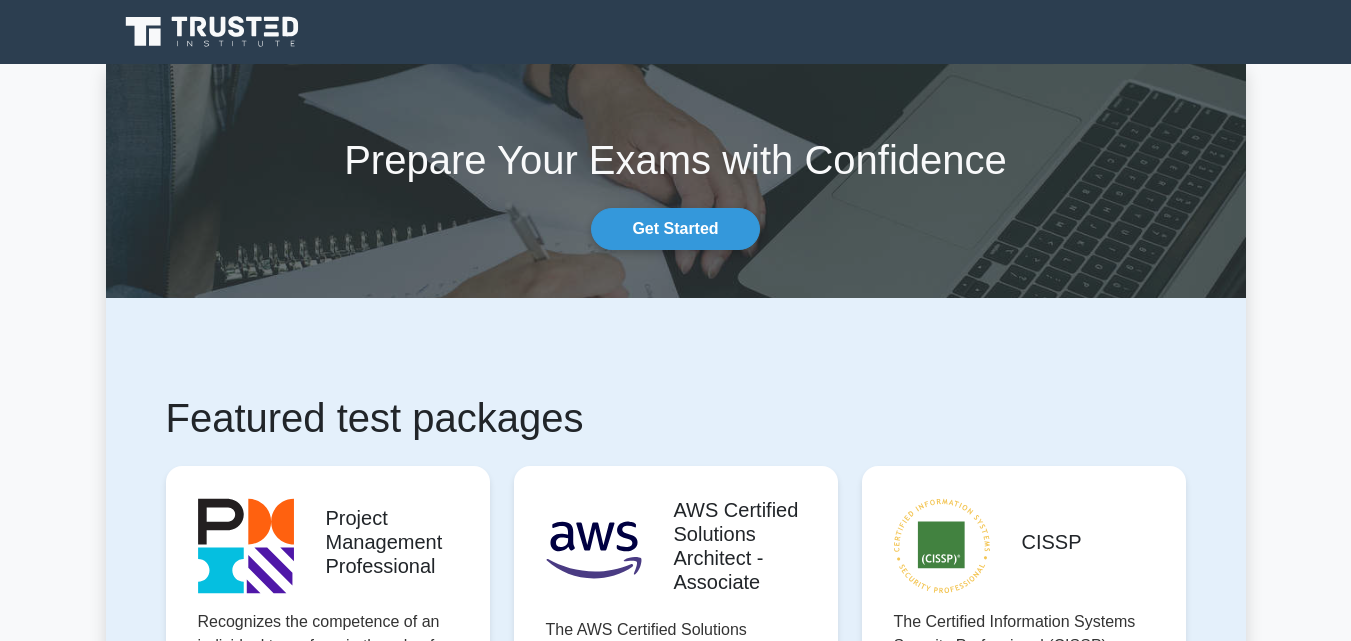 scroll, scrollTop: 0, scrollLeft: 0, axis: both 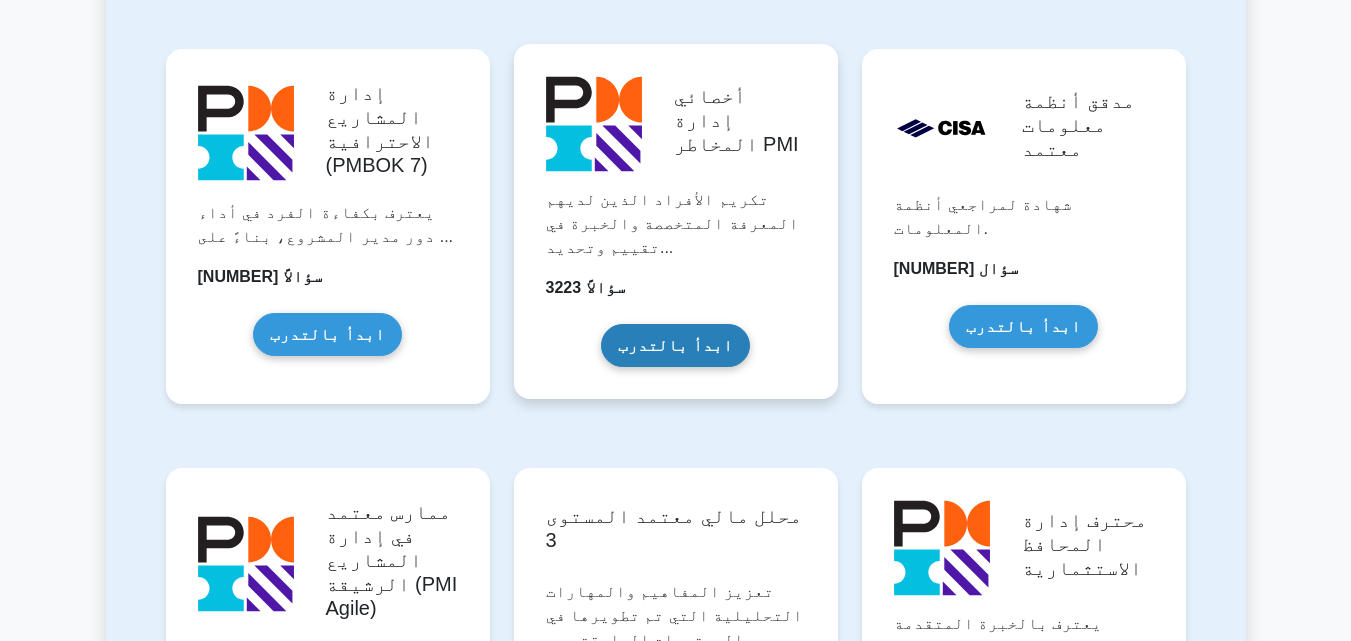 click on "ابدأ بالتدرب" at bounding box center (675, 345) 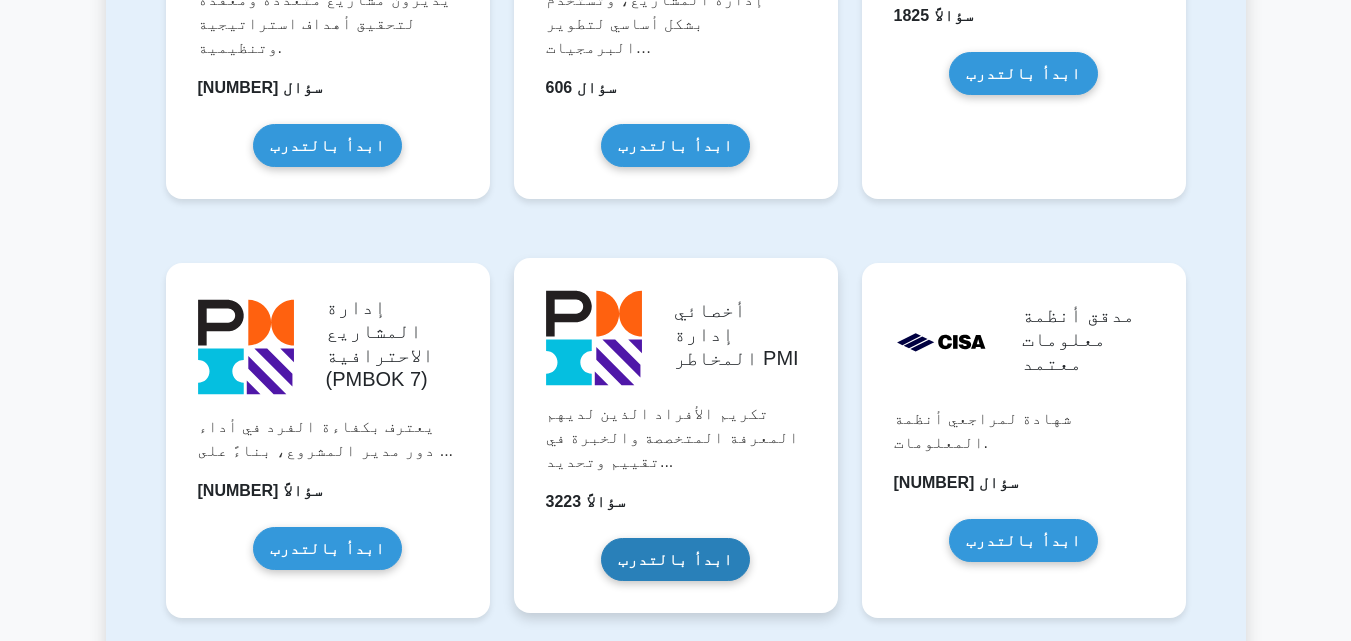 scroll, scrollTop: 1600, scrollLeft: 0, axis: vertical 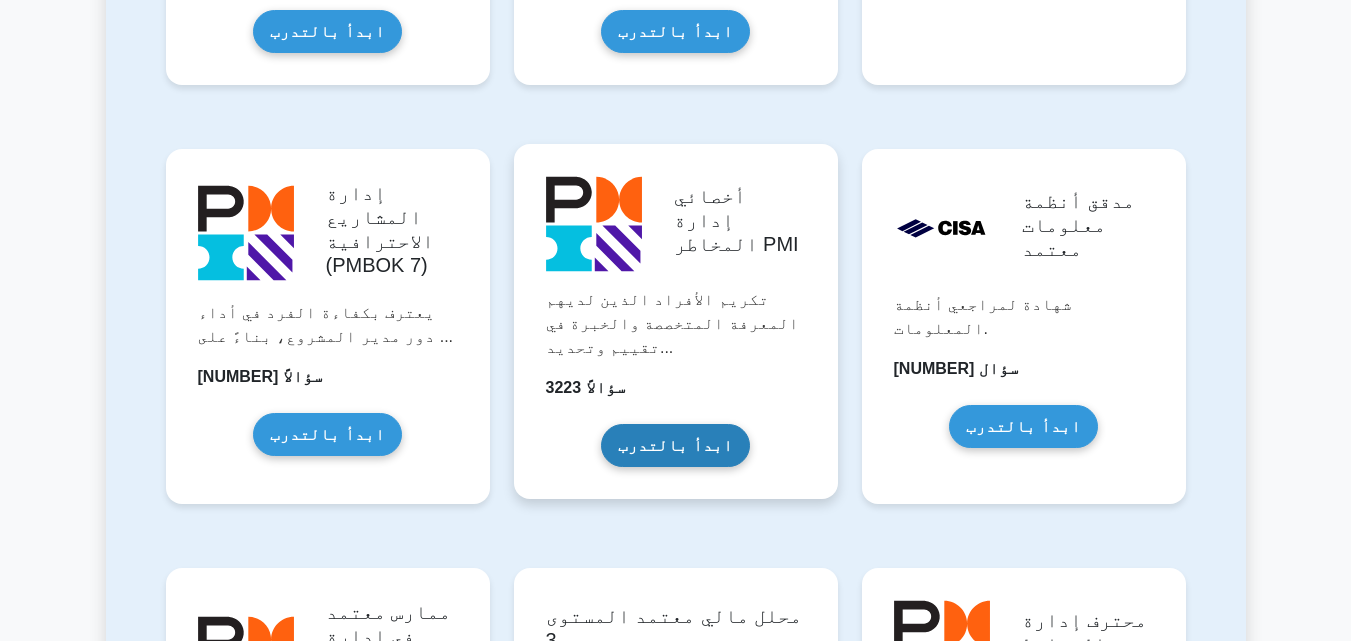 click on "ابدأ بالتدرب" at bounding box center (675, 445) 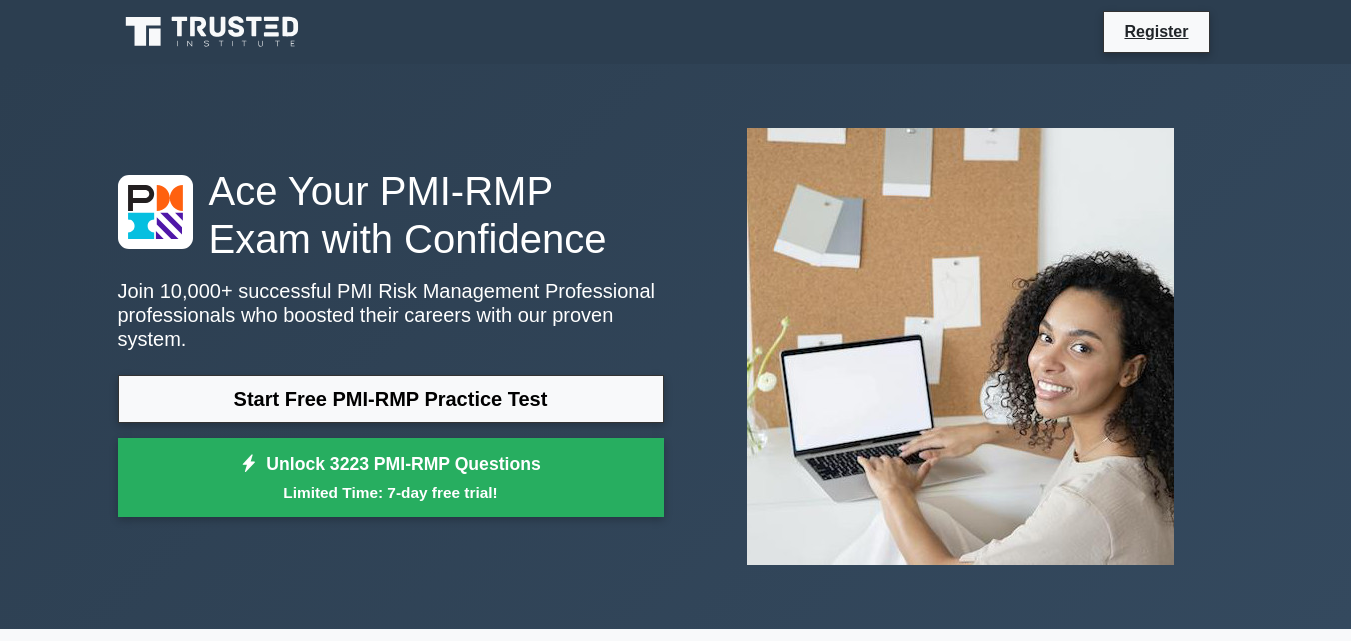 scroll, scrollTop: 0, scrollLeft: 0, axis: both 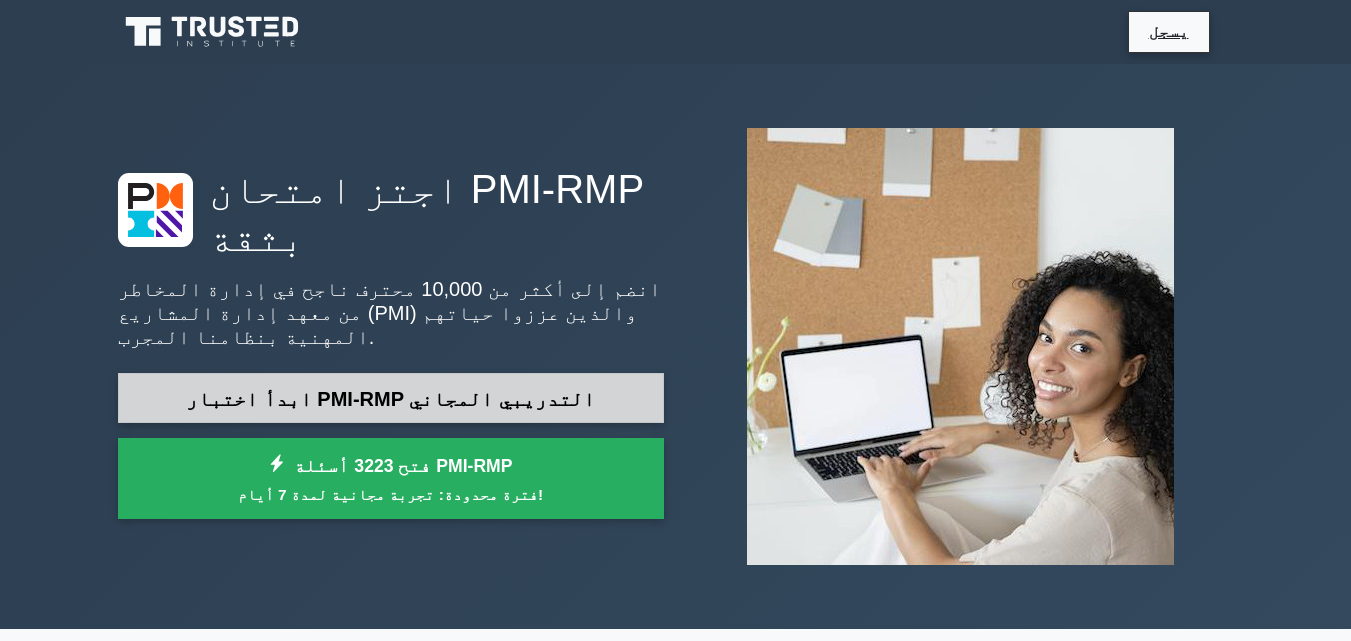 click on "ابدأ اختبار PMI-RMP التدريبي المجاني" at bounding box center [390, 399] 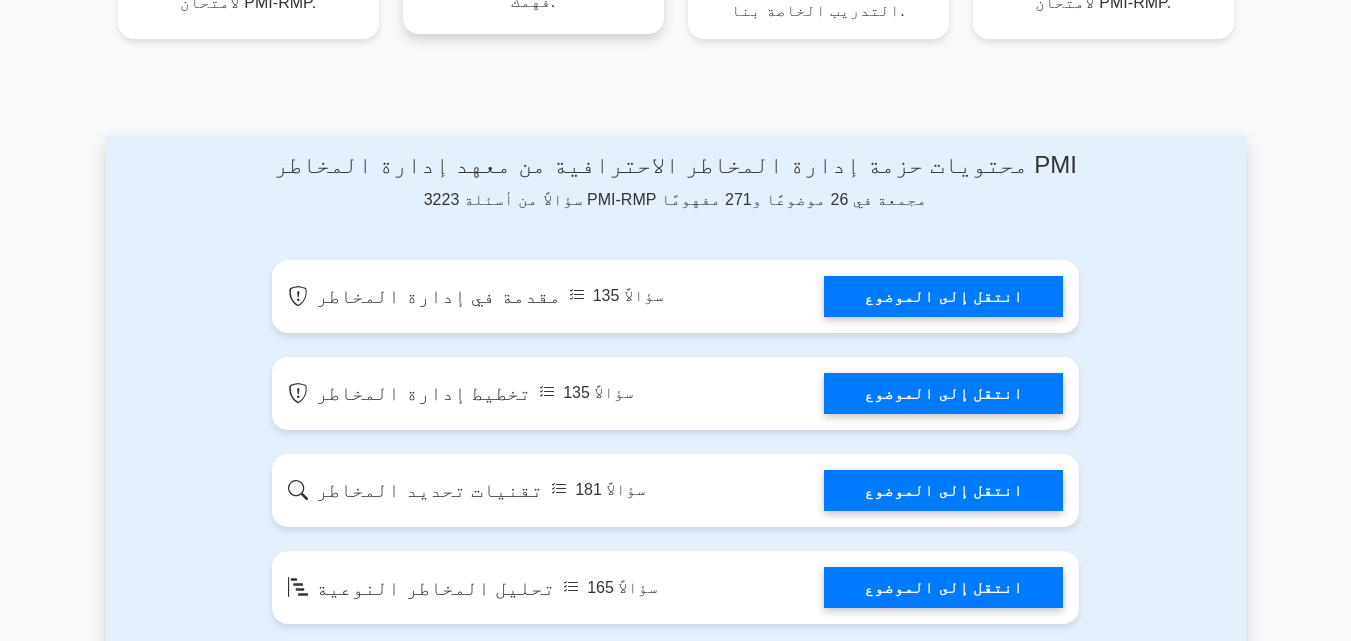 scroll, scrollTop: 1000, scrollLeft: 0, axis: vertical 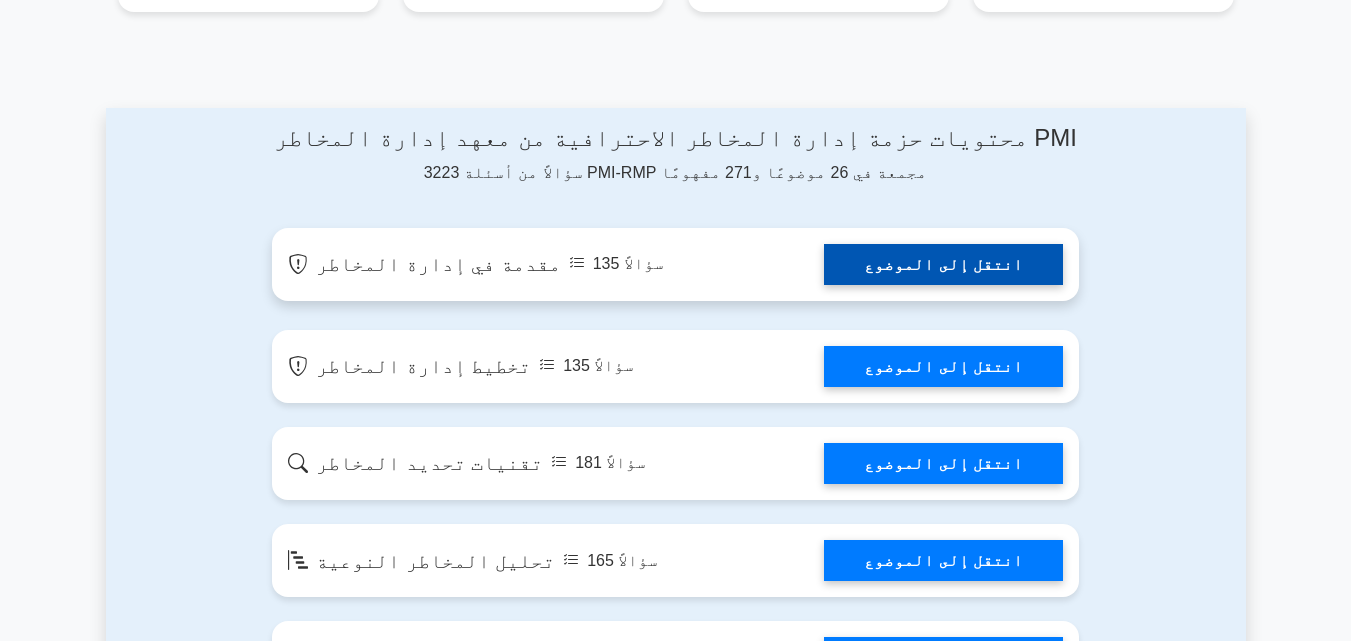 click on "انتقل إلى الموضوع" at bounding box center (943, 264) 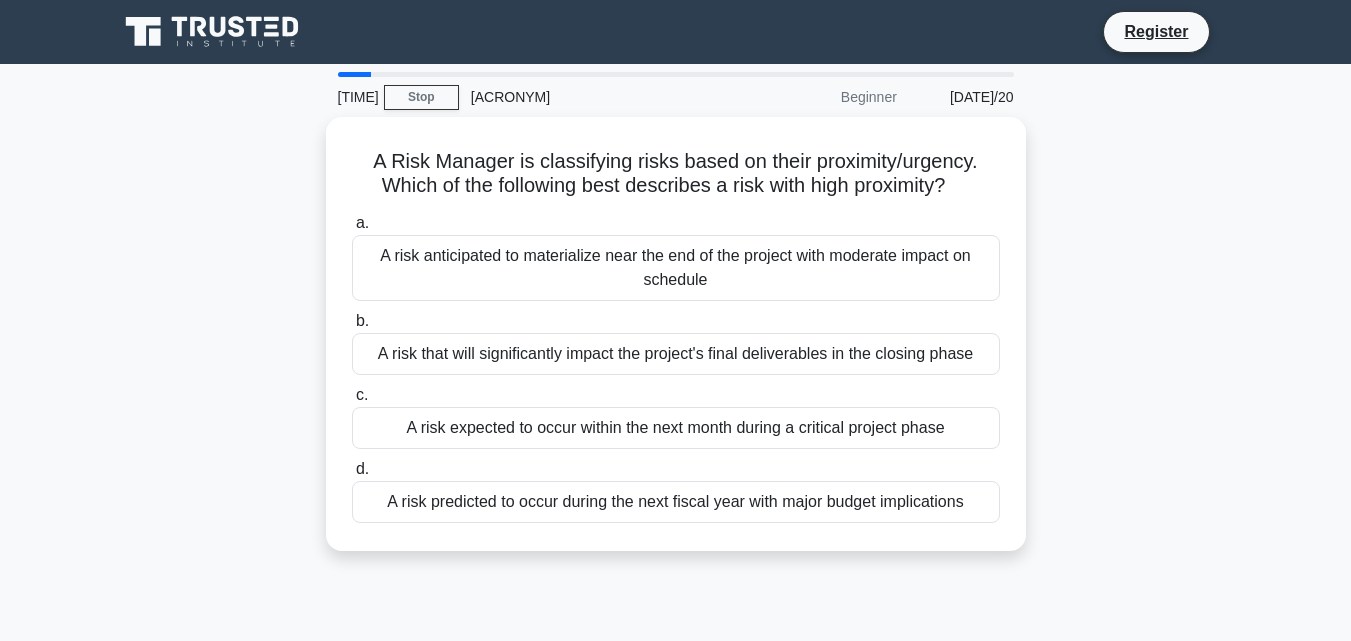 scroll, scrollTop: 0, scrollLeft: 0, axis: both 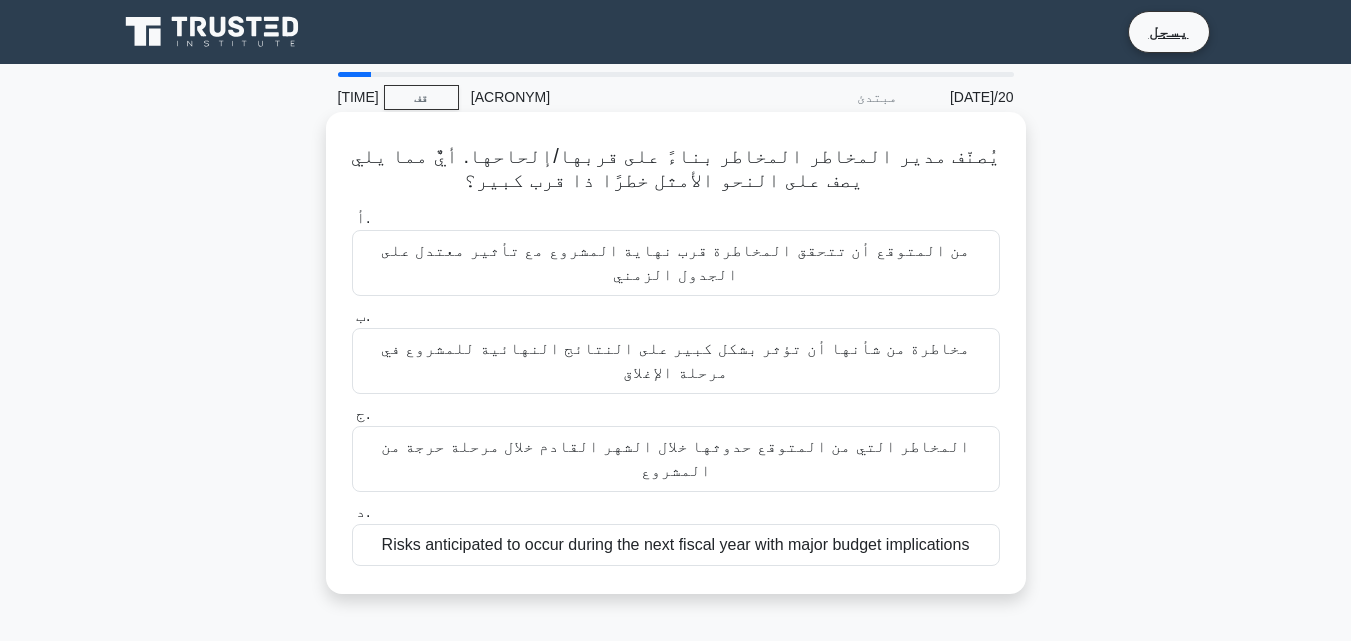 click on "من المتوقع أن تتحقق المخاطرة قرب نهاية المشروع مع تأثير معتدل على الجدول الزمني" at bounding box center [675, 262] 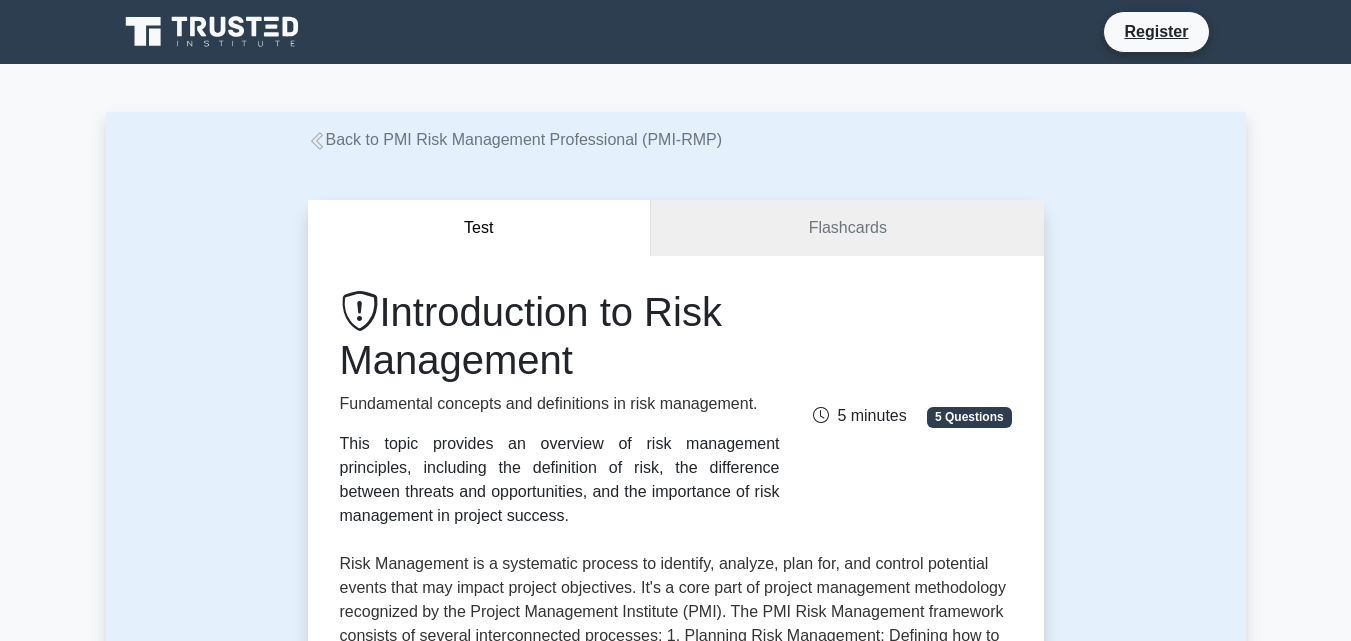 scroll, scrollTop: 0, scrollLeft: 0, axis: both 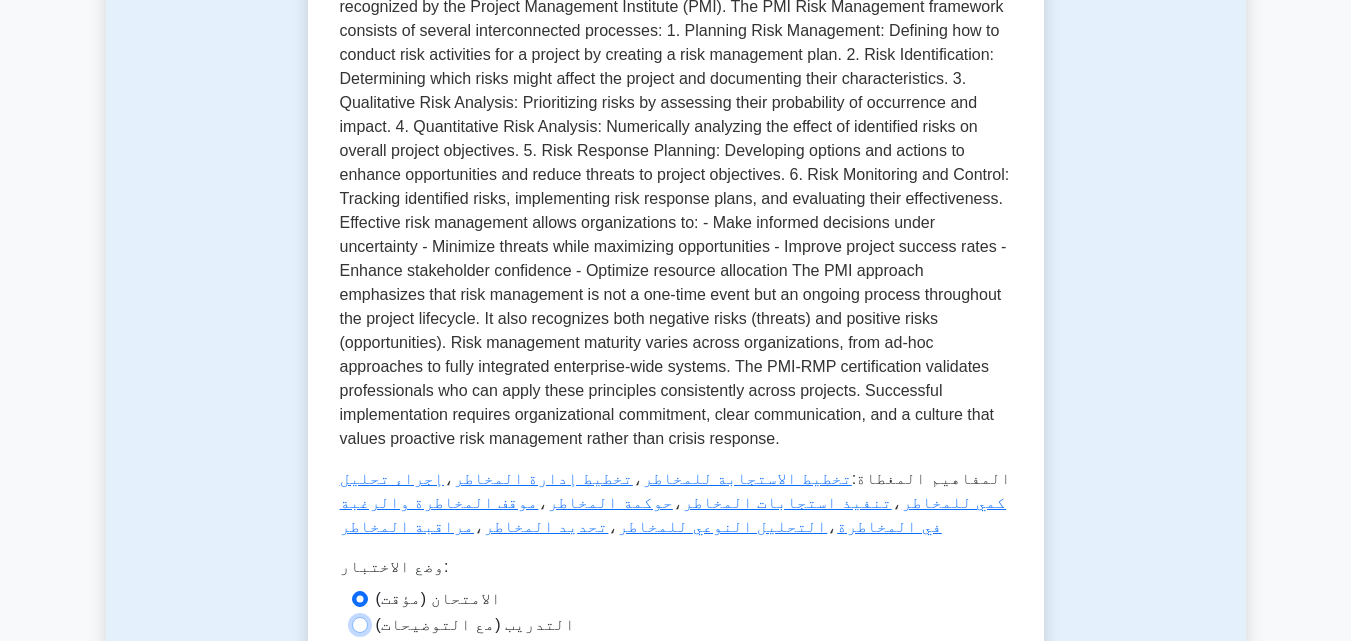 click on "التدريب (مع التوضيحات)" at bounding box center (360, 625) 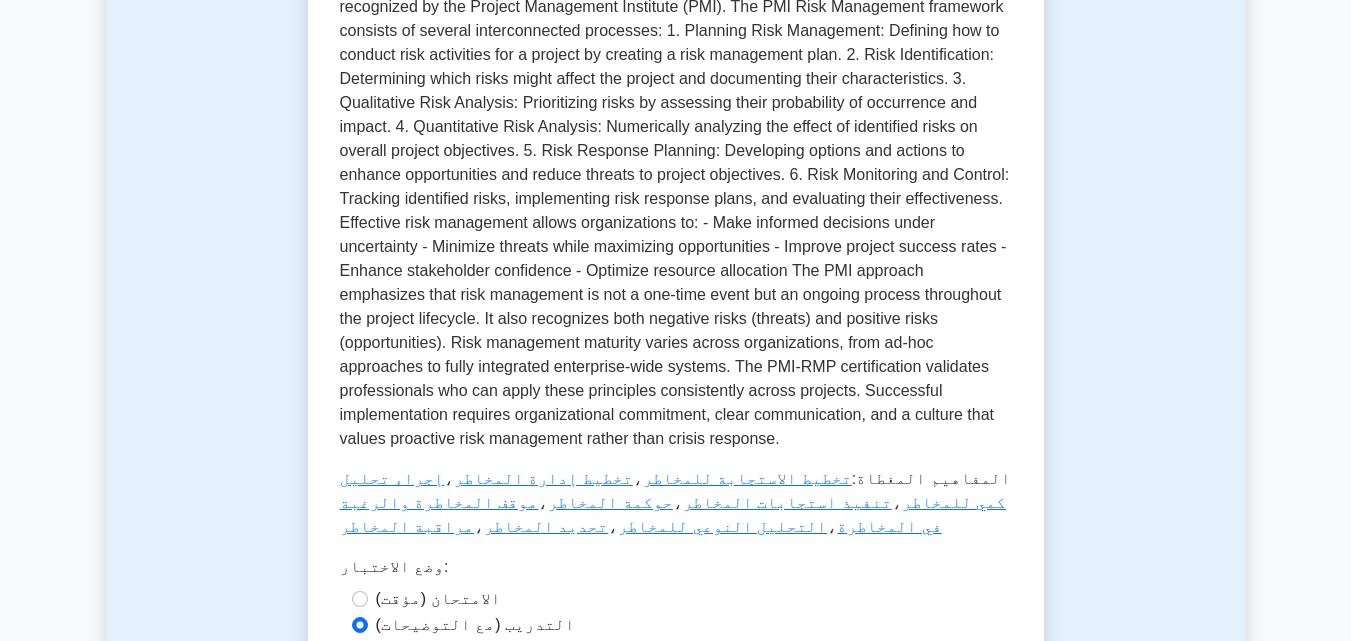 click on "ابدأ اختبار التدريب" at bounding box center [675, 685] 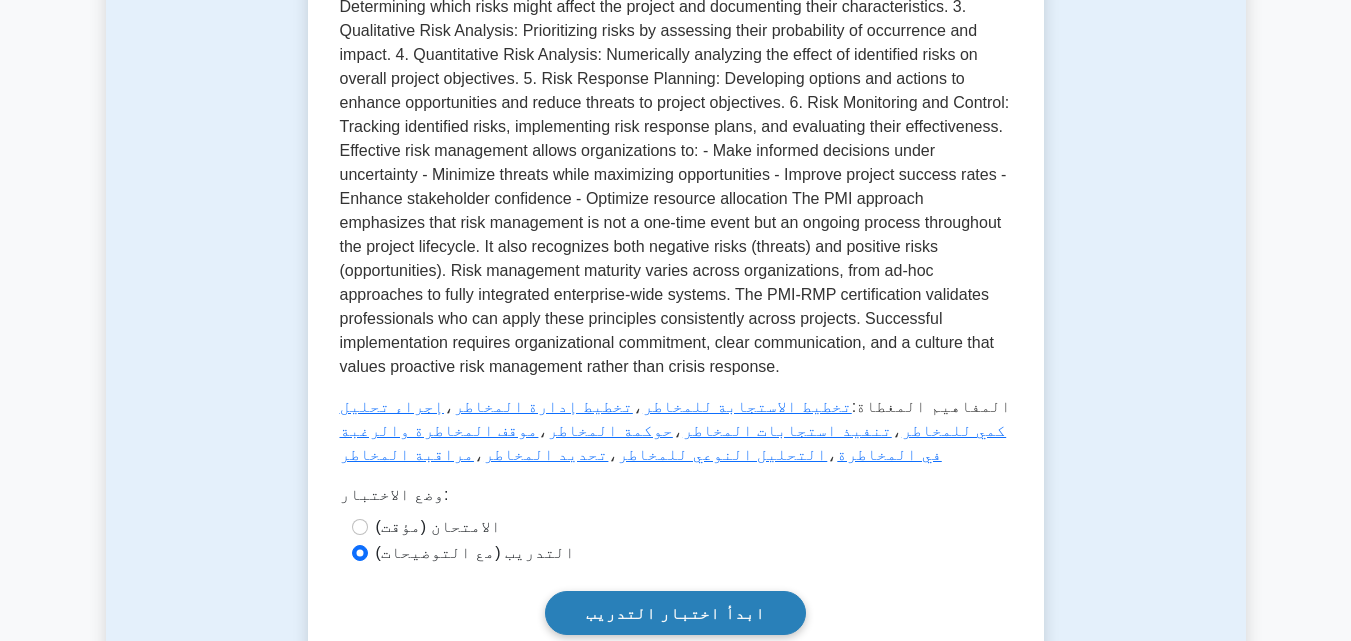 scroll, scrollTop: 600, scrollLeft: 0, axis: vertical 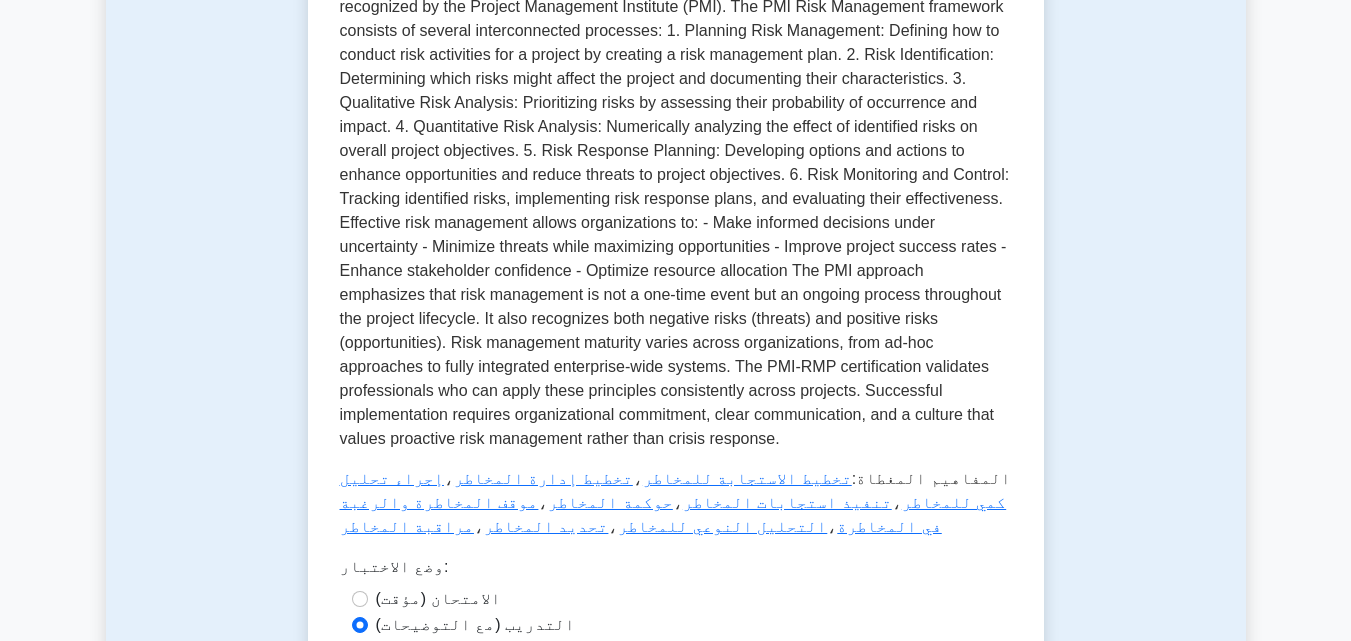 click on "ابدأ اختبار التدريب" at bounding box center [675, 684] 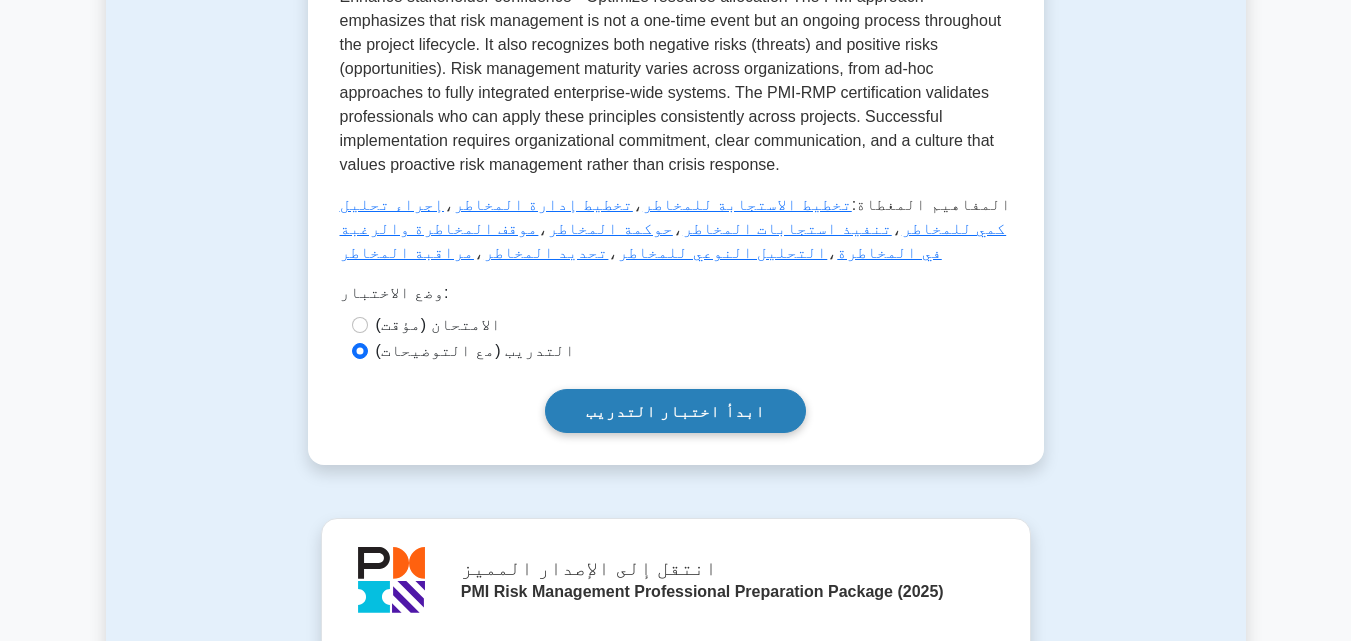 scroll, scrollTop: 1028, scrollLeft: 0, axis: vertical 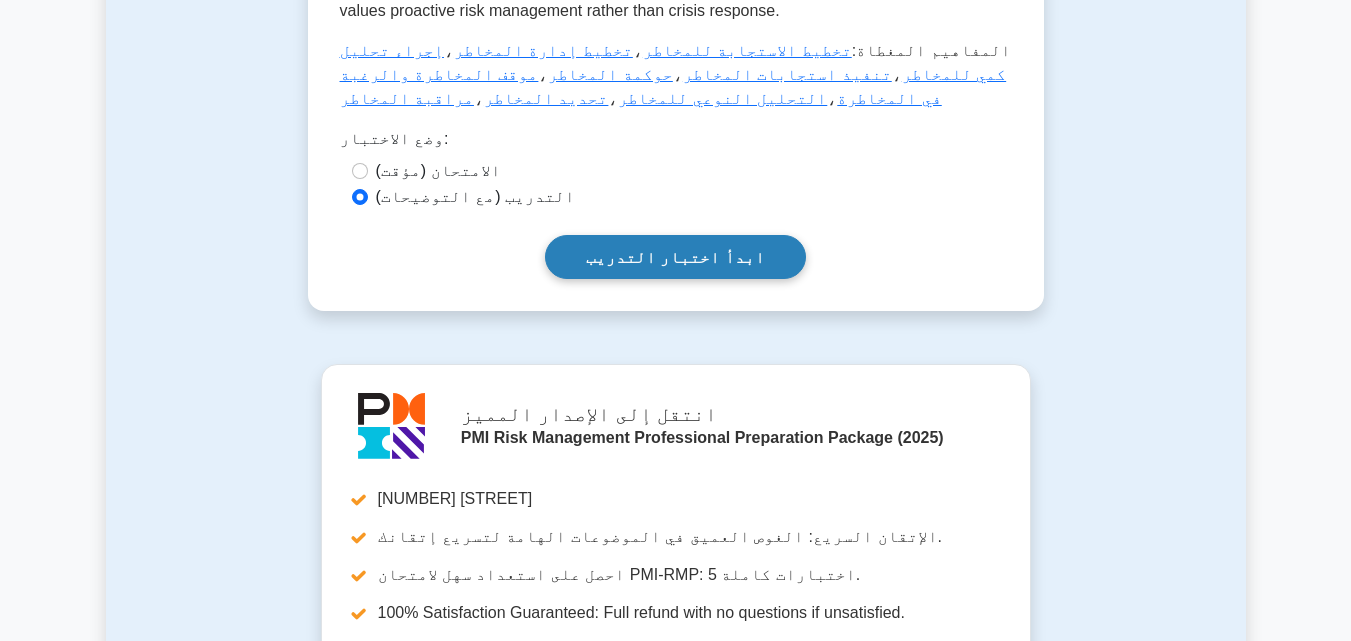 click on "ابدأ اختبار التدريب" at bounding box center (675, 256) 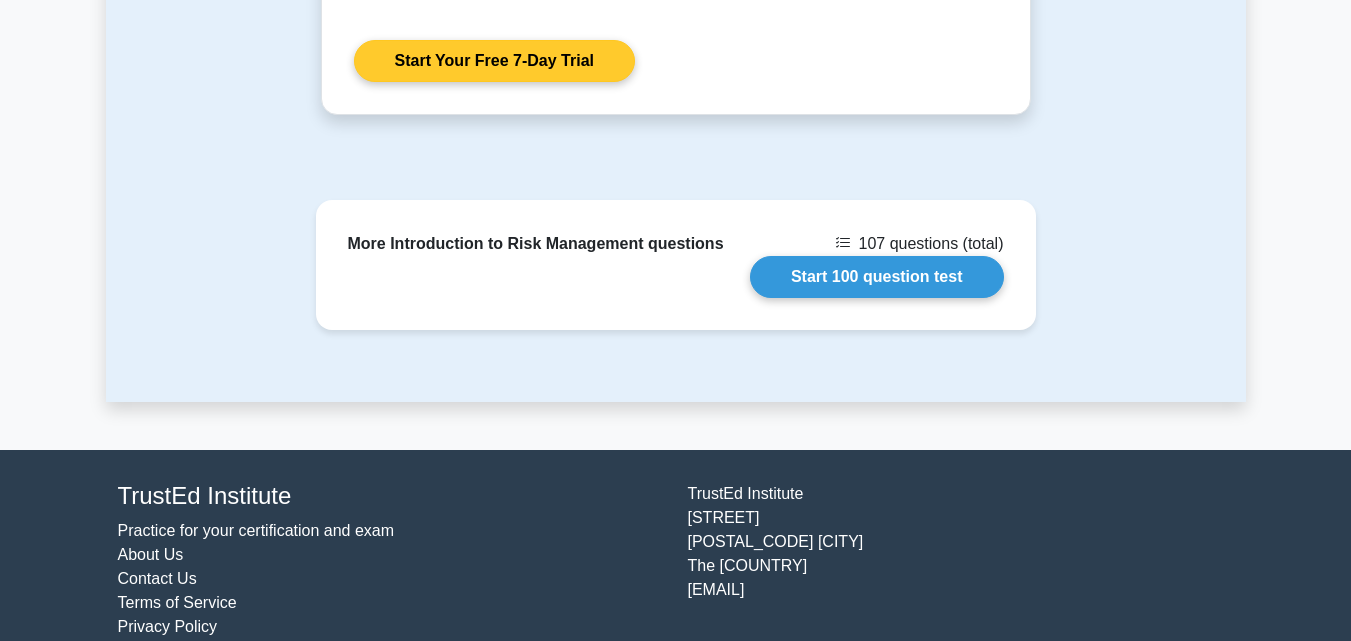 scroll, scrollTop: 1758, scrollLeft: 0, axis: vertical 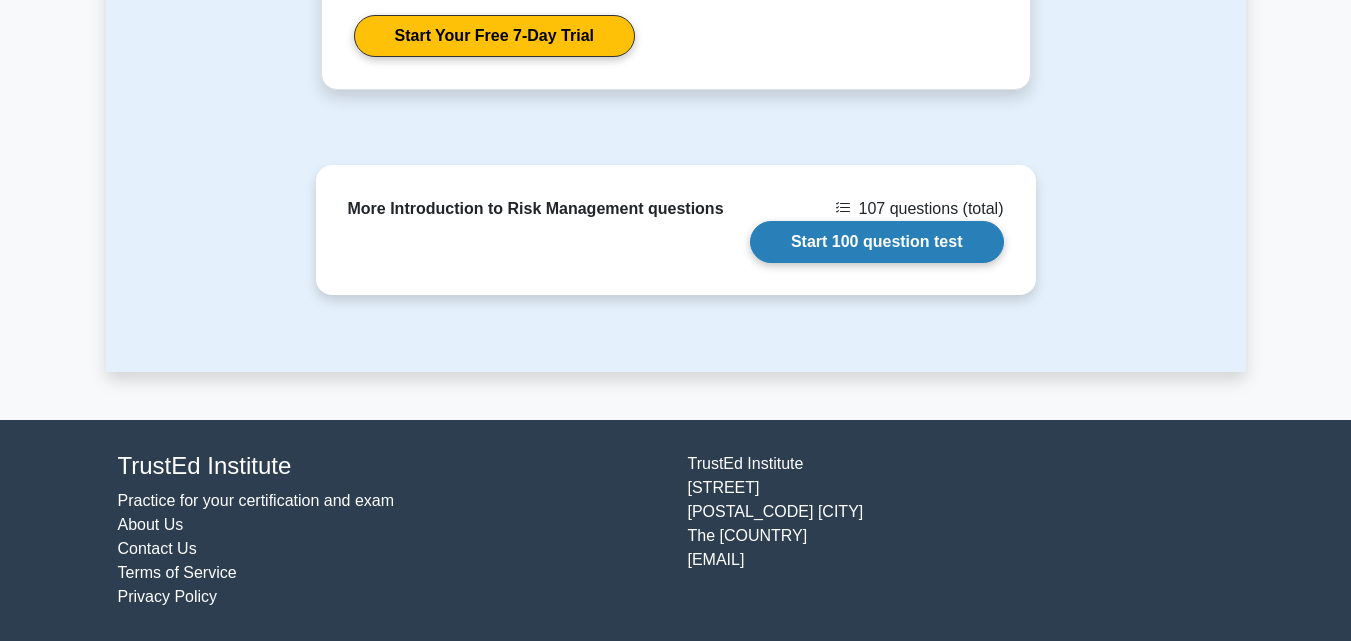 click on "Start 100 question test" at bounding box center (877, 242) 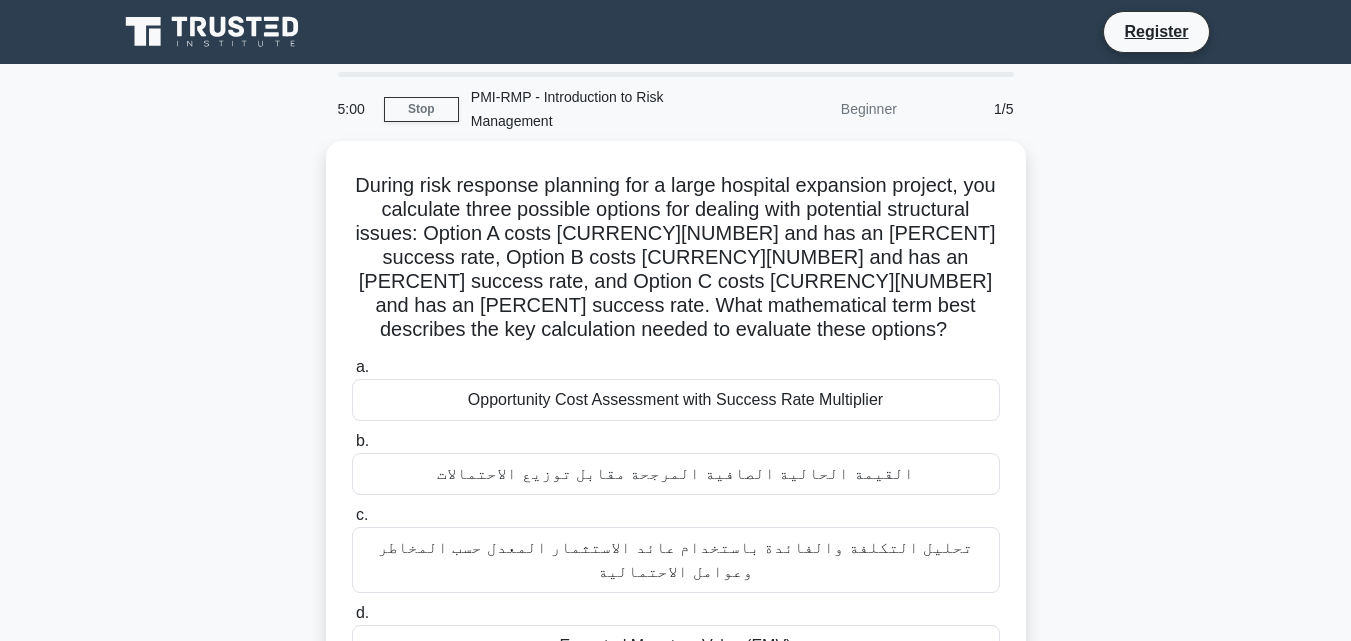 scroll, scrollTop: 0, scrollLeft: 0, axis: both 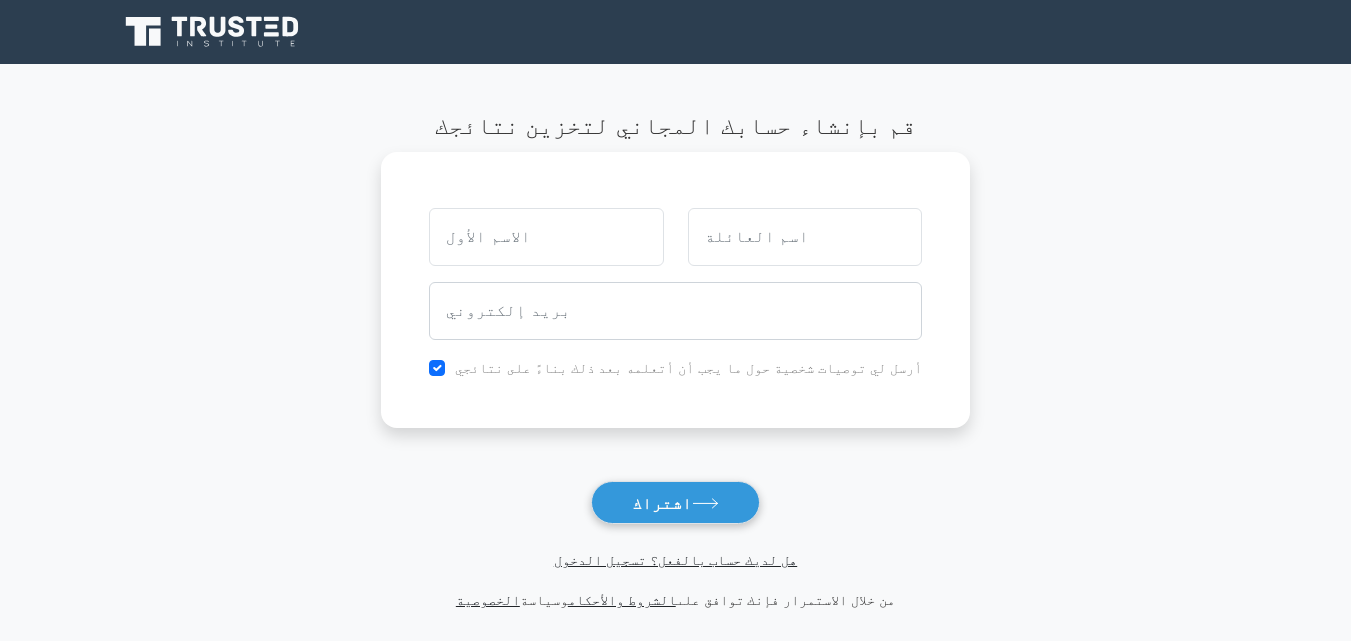 click at bounding box center (546, 237) 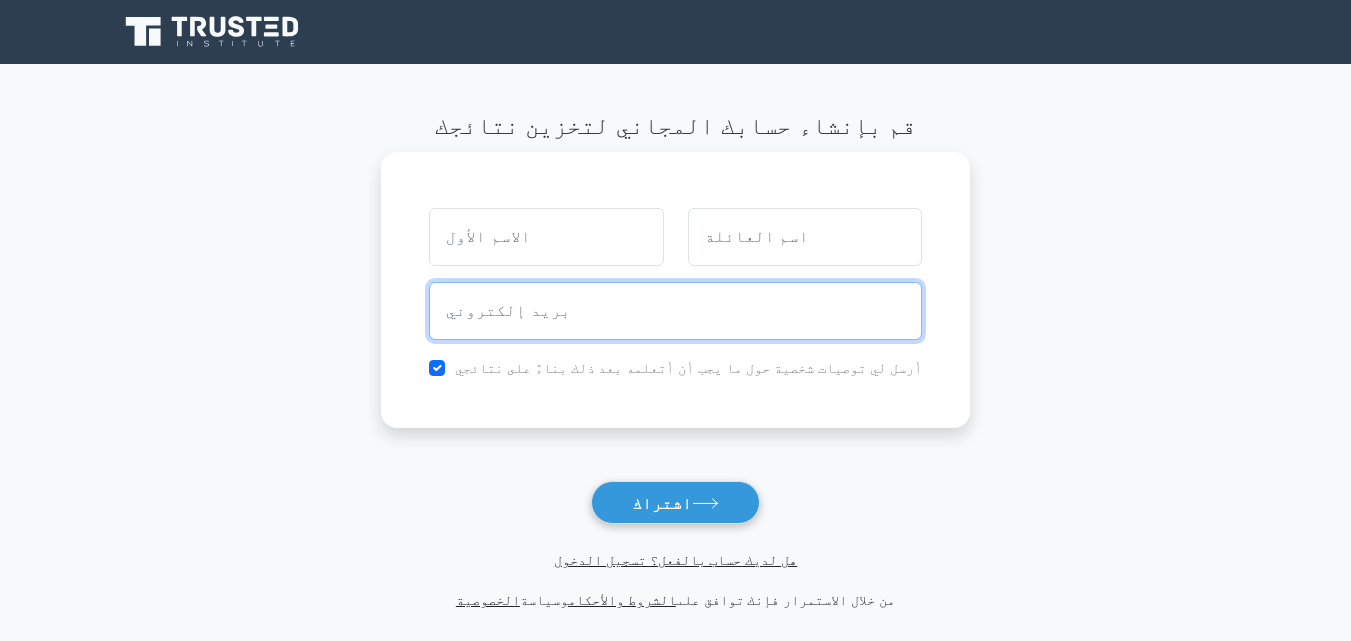 click at bounding box center (675, 311) 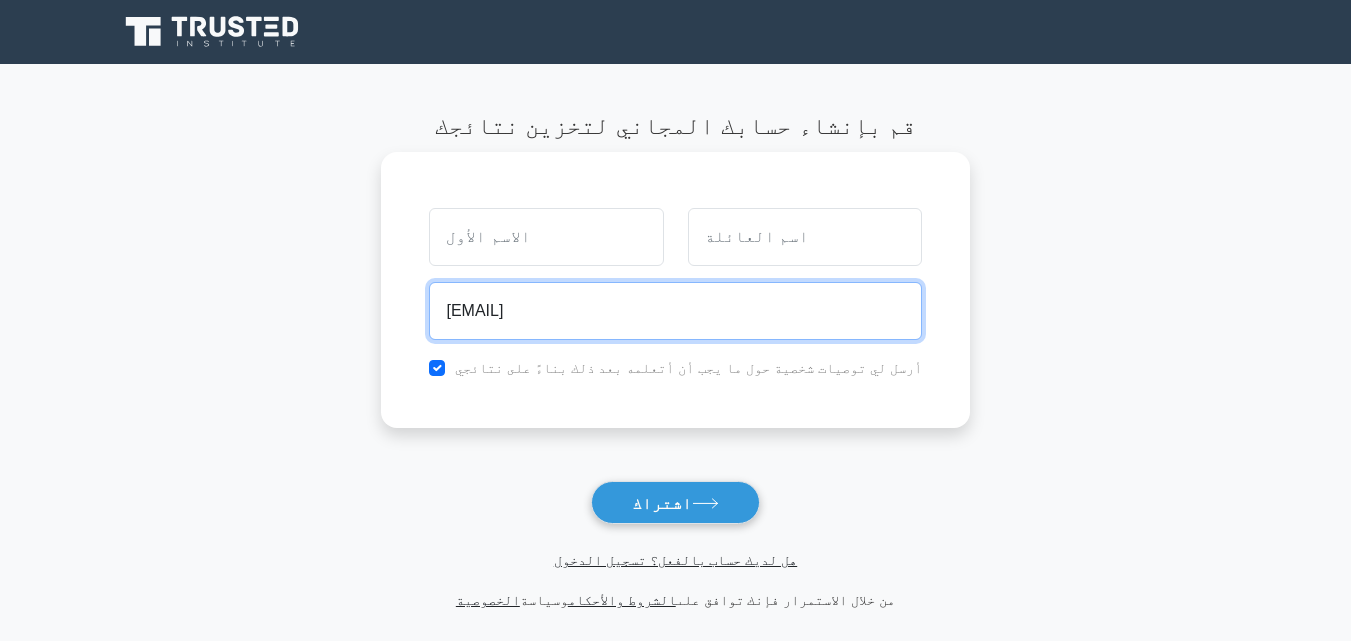 type on "[EMAIL]" 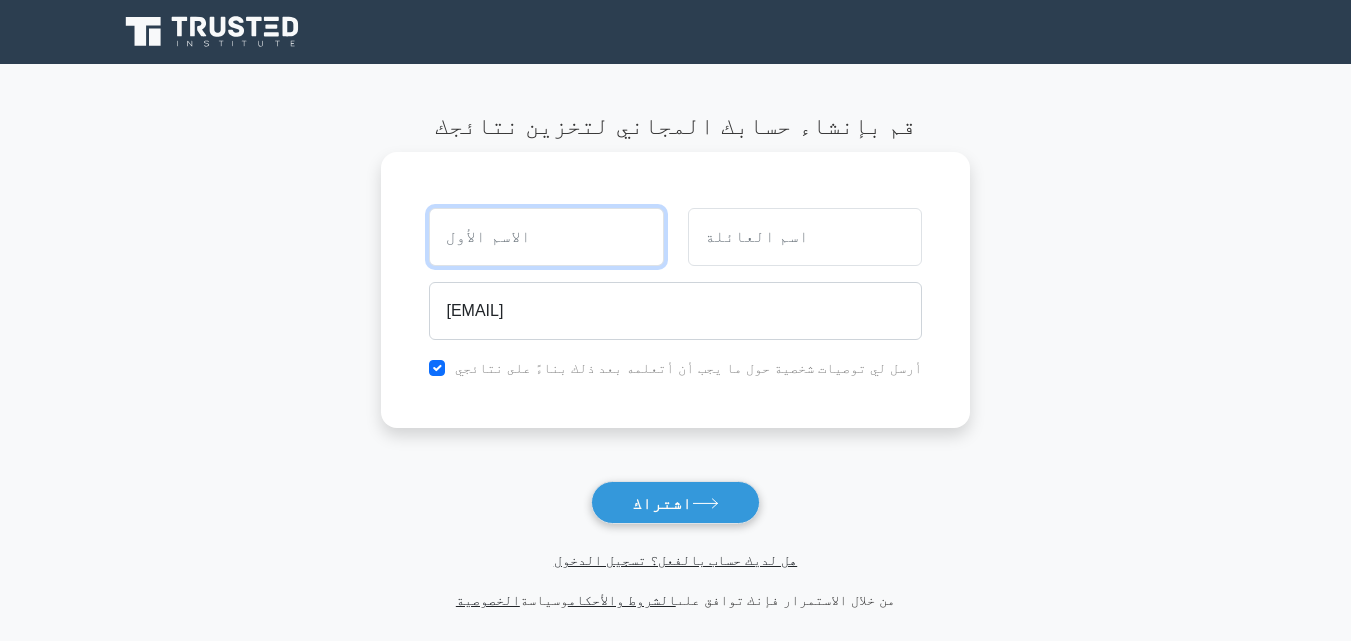 click at bounding box center [546, 237] 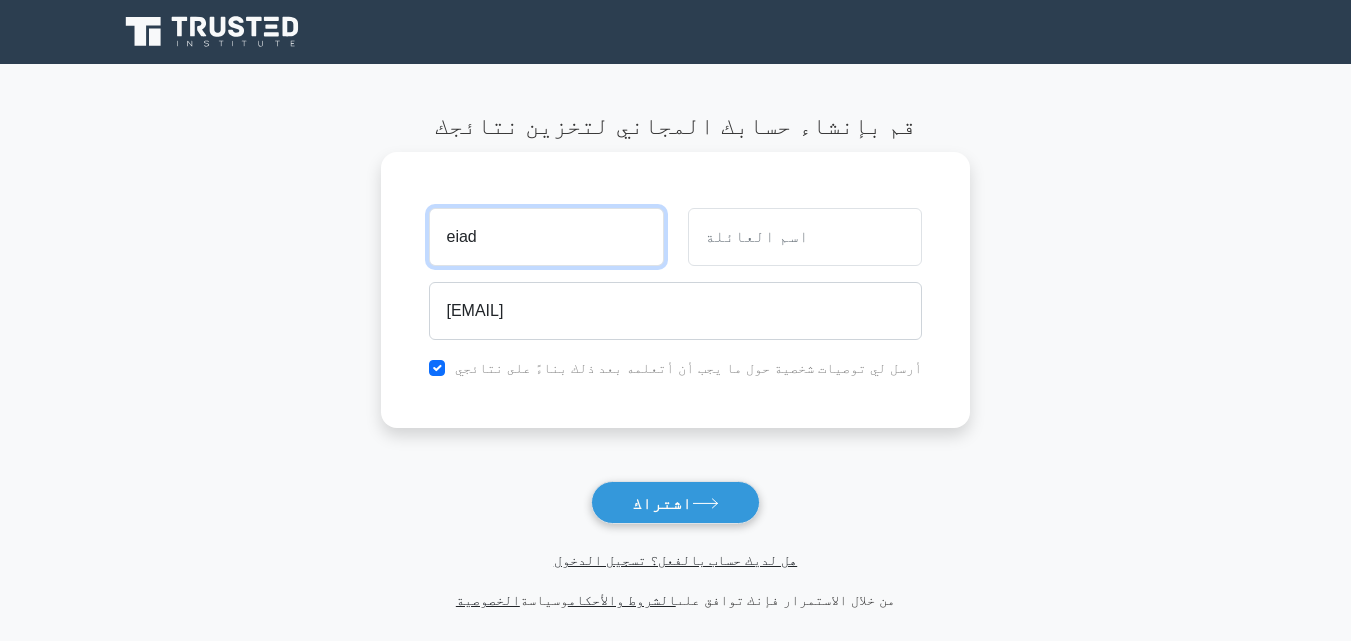 type on "eiad" 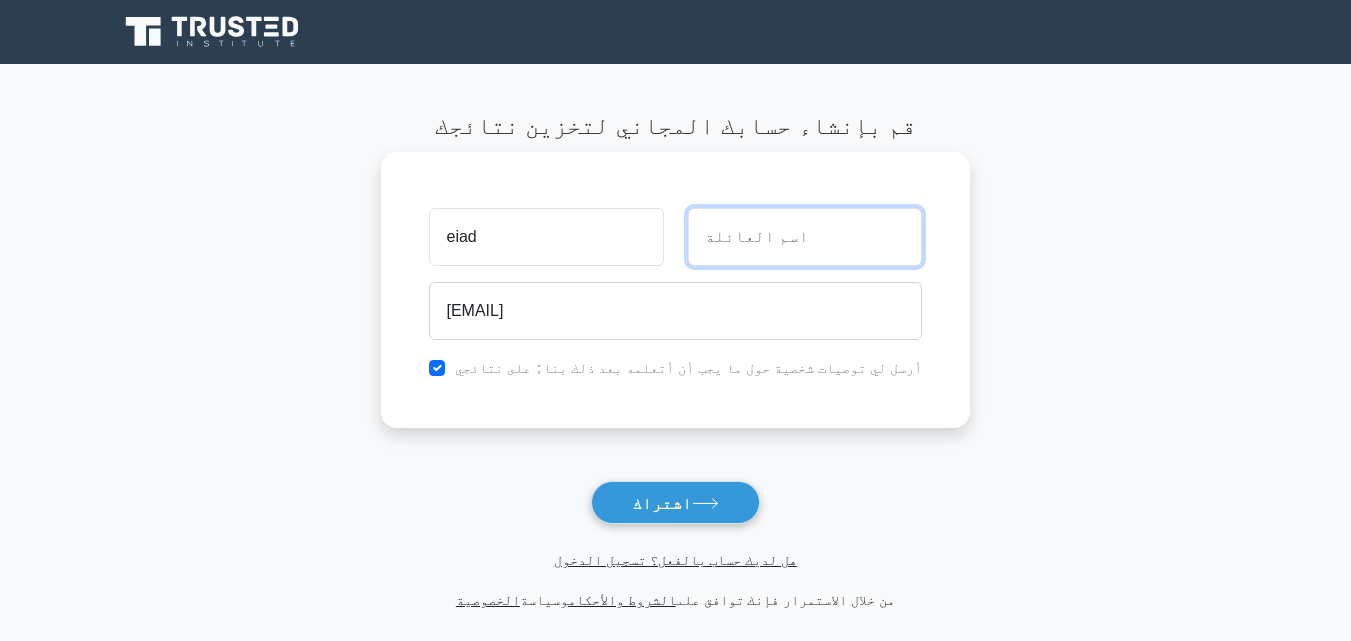 click at bounding box center [805, 237] 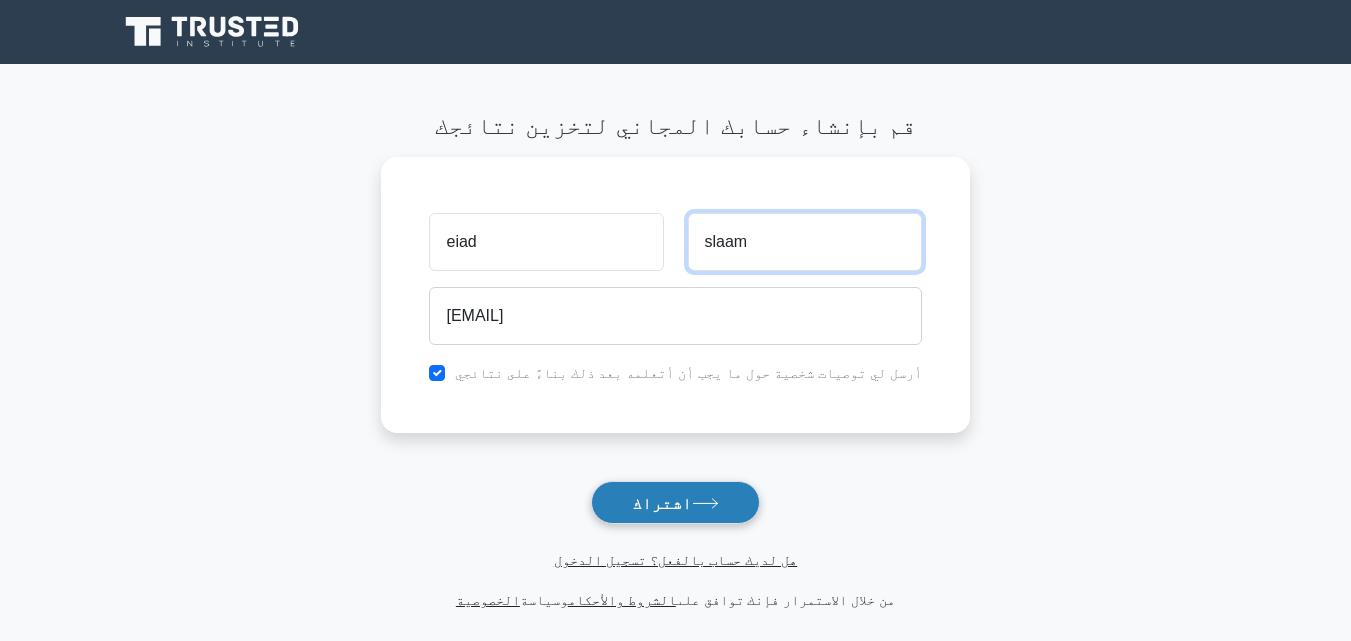 type on "slaam" 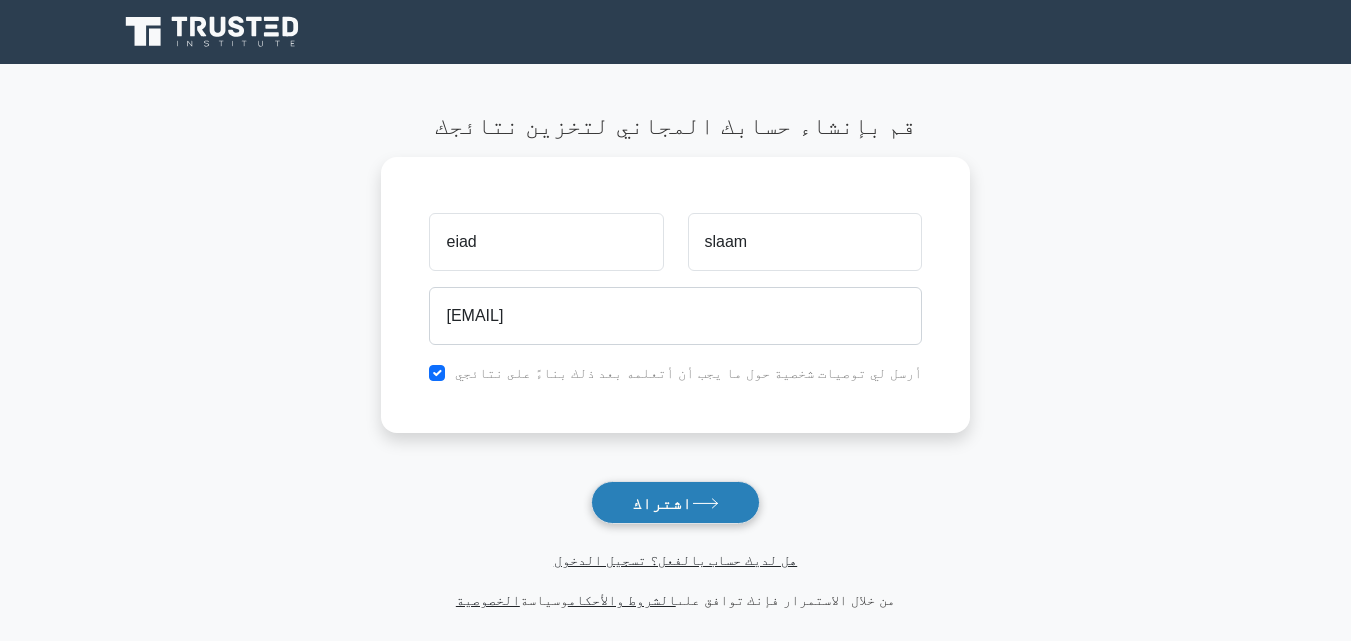 click on "اشتراك" at bounding box center (675, 502) 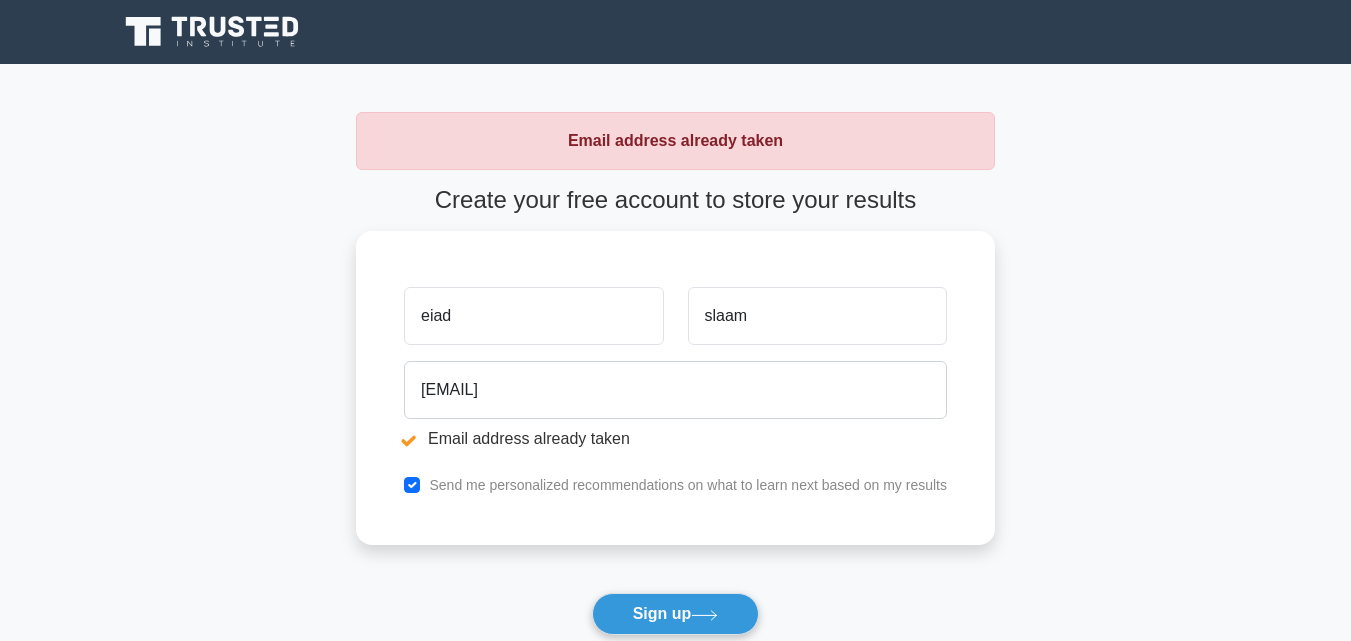 scroll, scrollTop: 0, scrollLeft: 0, axis: both 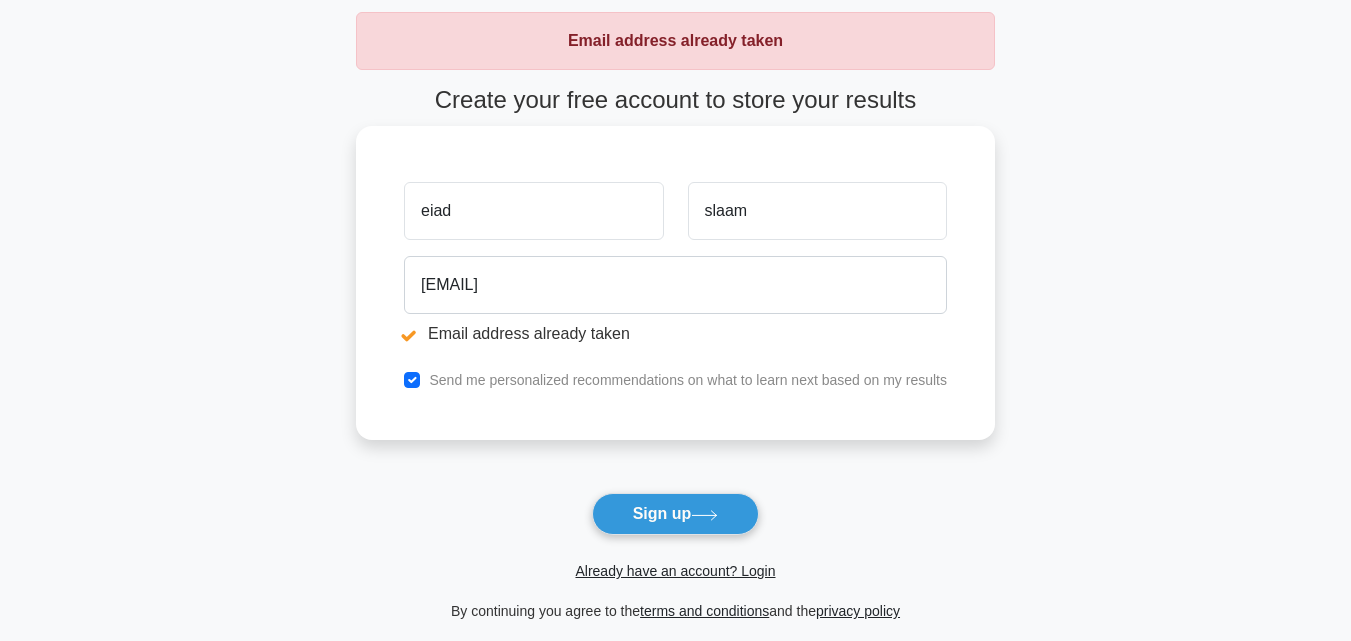 drag, startPoint x: 434, startPoint y: 213, endPoint x: 470, endPoint y: 211, distance: 36.05551 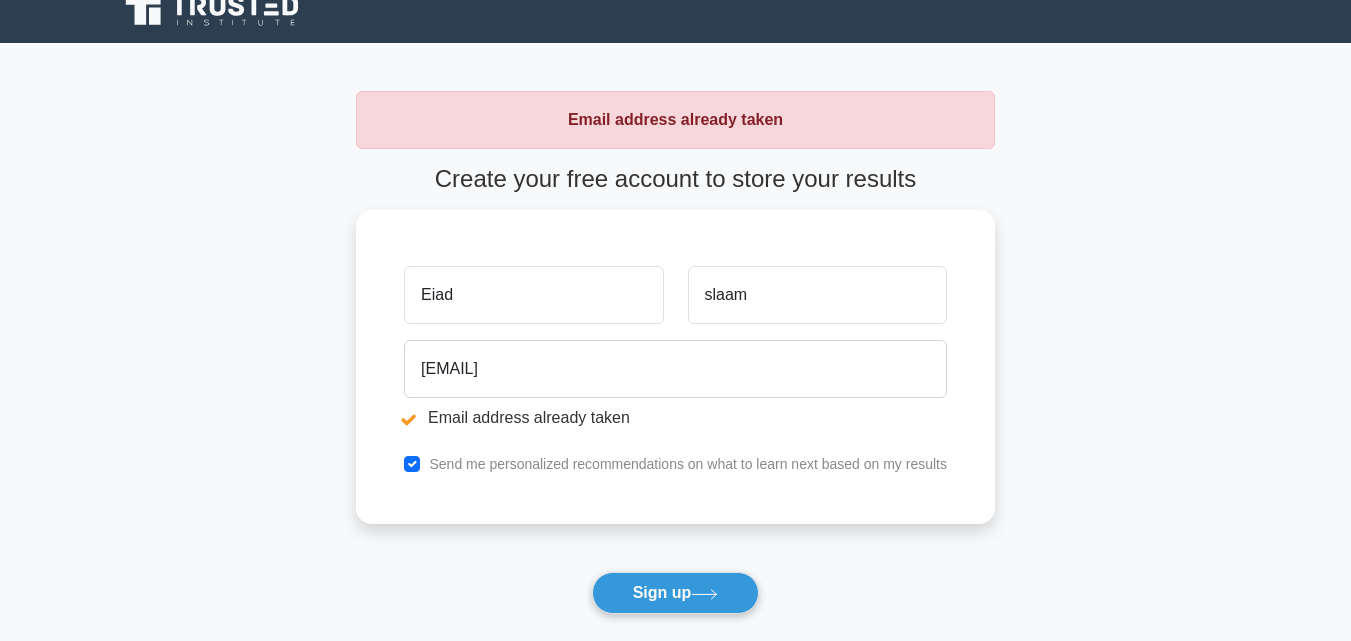 scroll, scrollTop: 0, scrollLeft: 0, axis: both 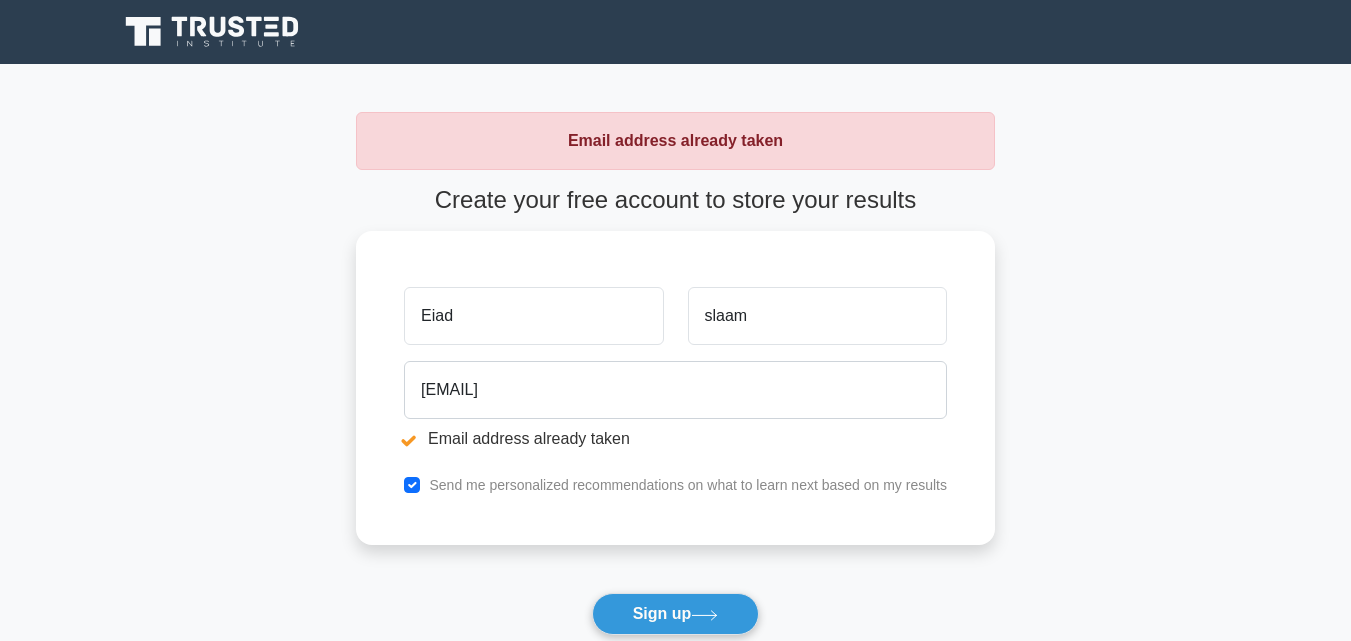 type on "Eiad" 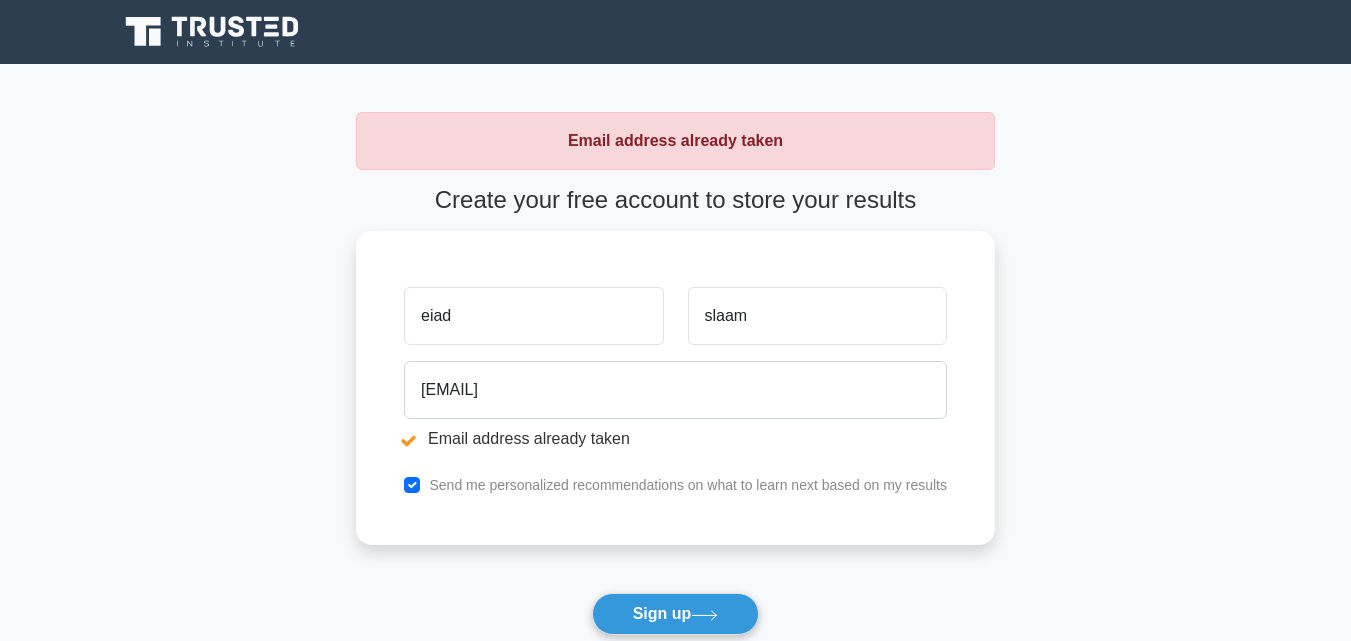 scroll, scrollTop: 0, scrollLeft: 0, axis: both 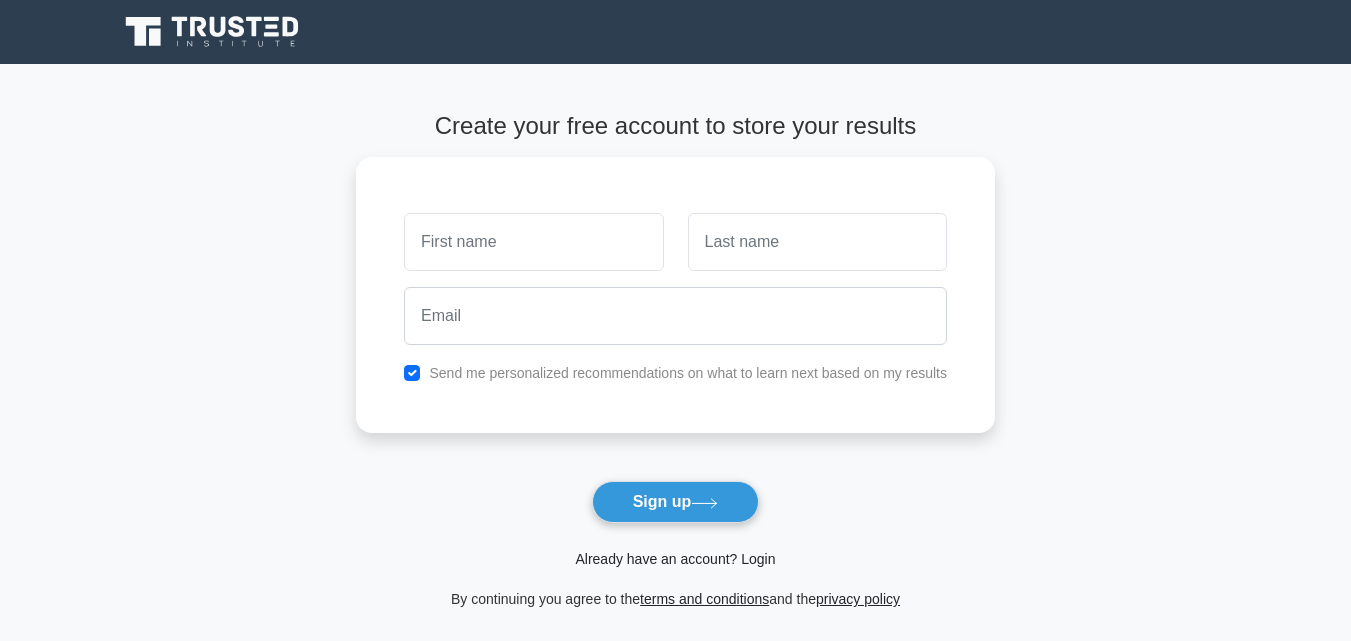 click on "Already have an account? Login" at bounding box center (675, 559) 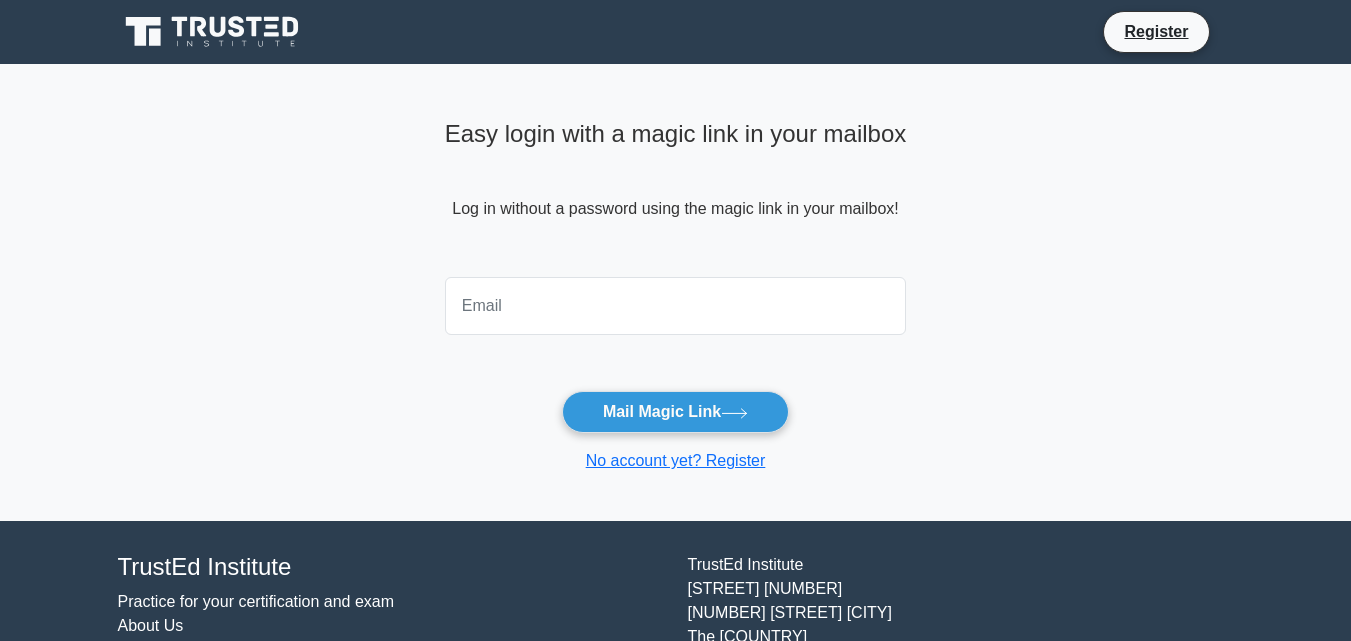 scroll, scrollTop: 0, scrollLeft: 0, axis: both 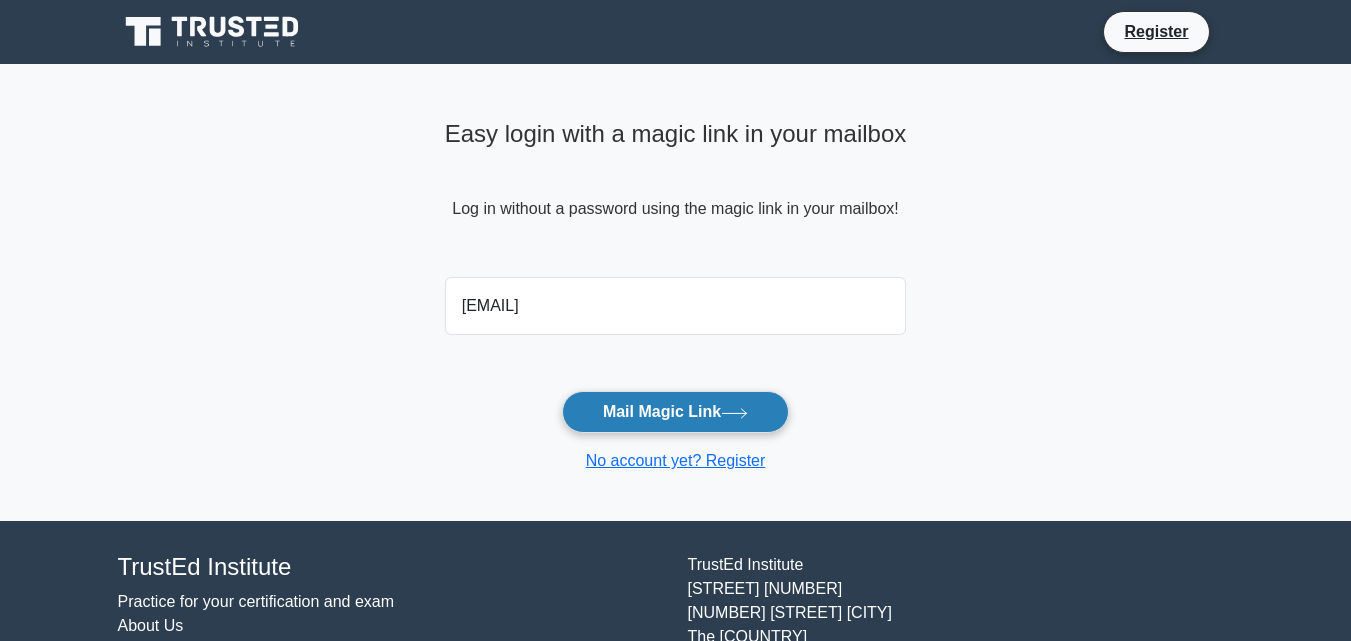 click on "Mail Magic Link" at bounding box center [675, 412] 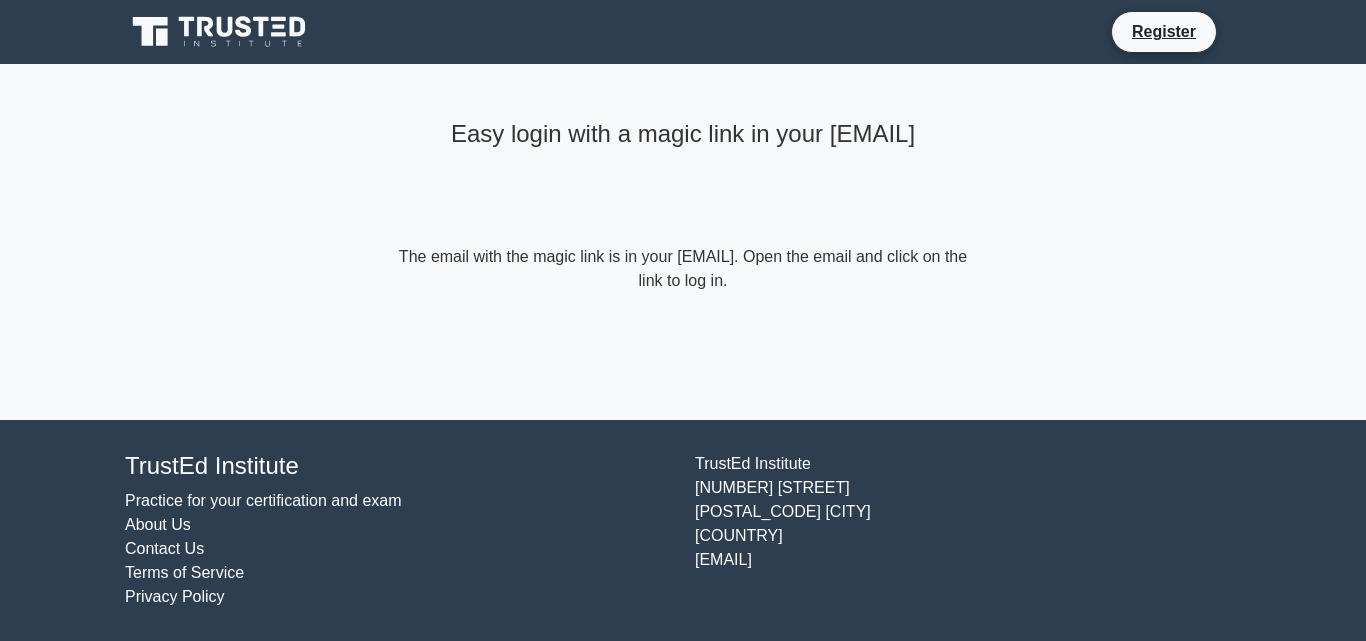 scroll, scrollTop: 0, scrollLeft: 0, axis: both 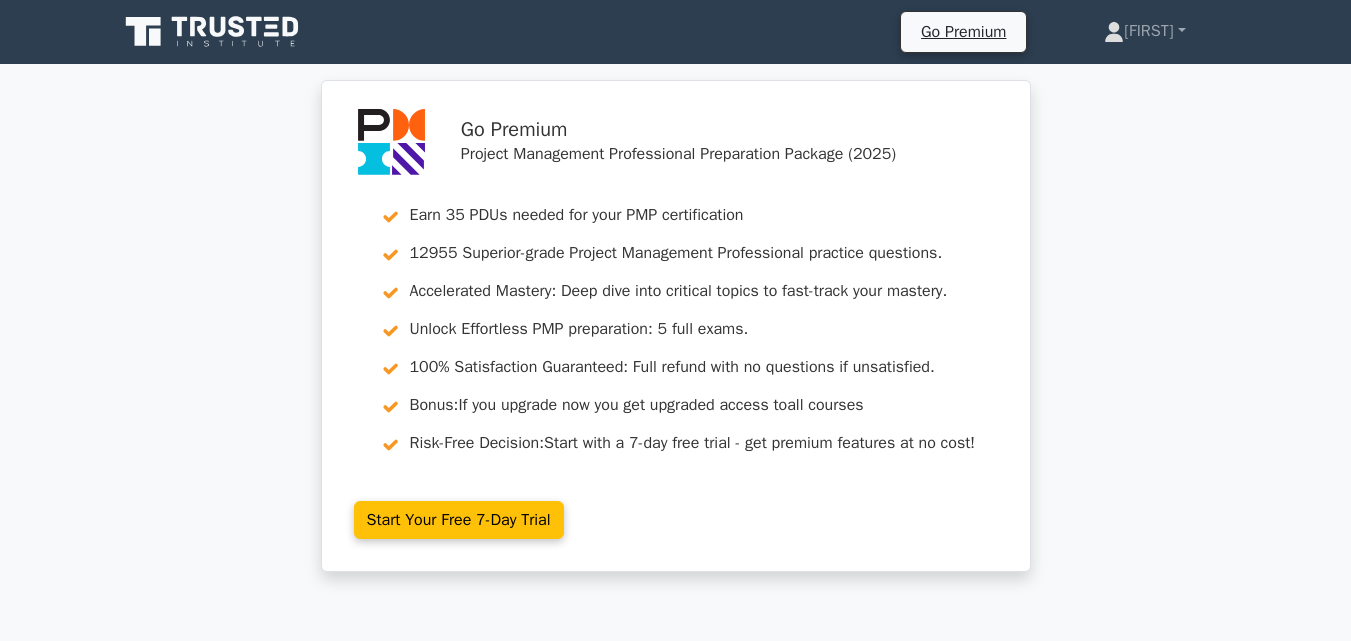 click at bounding box center [214, 32] 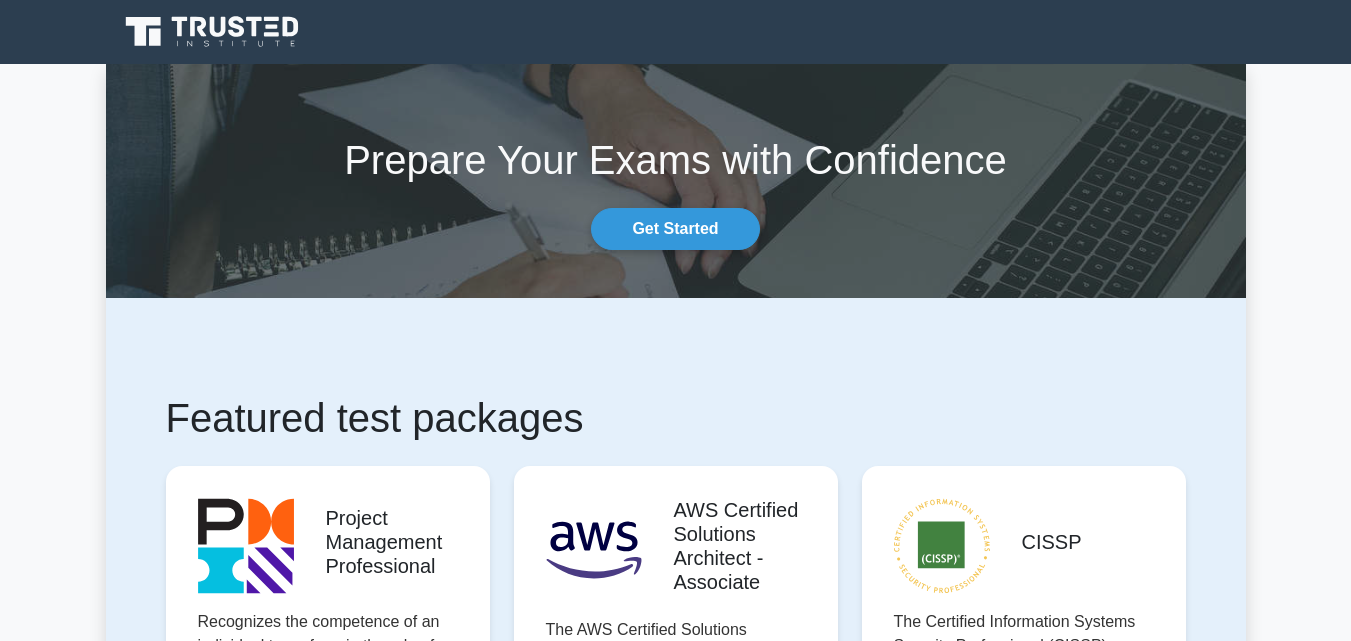 scroll, scrollTop: 300, scrollLeft: 0, axis: vertical 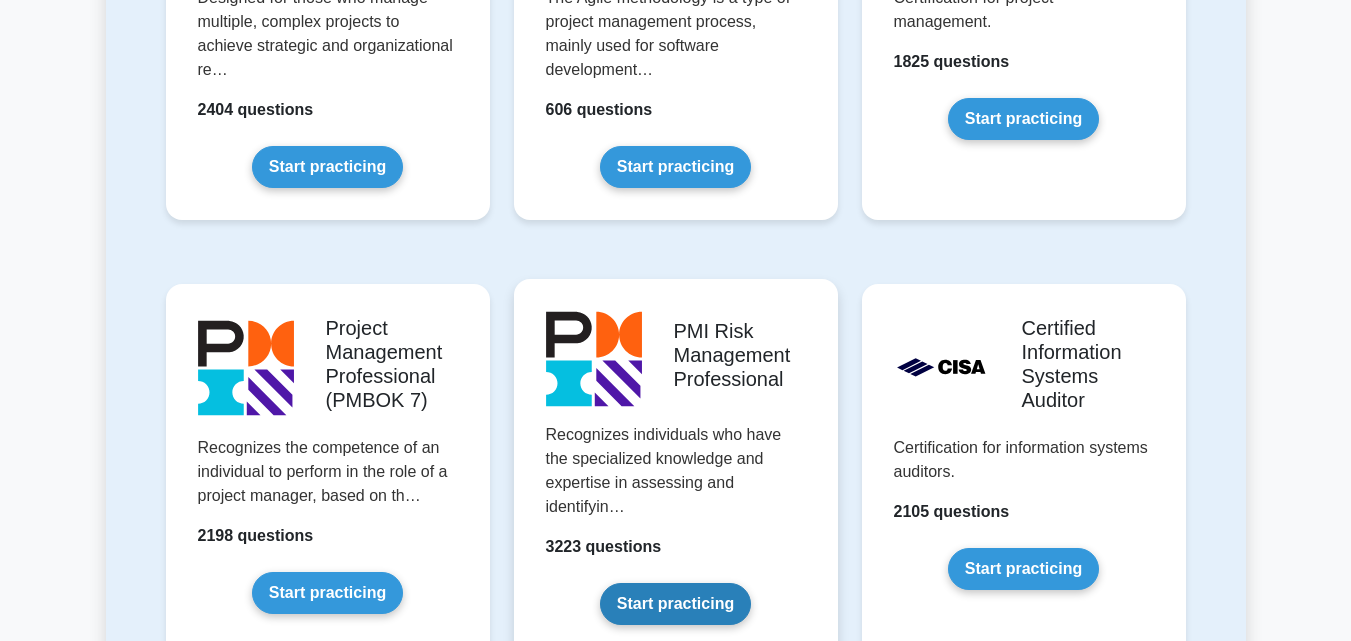 click on "Start practicing" at bounding box center [675, 604] 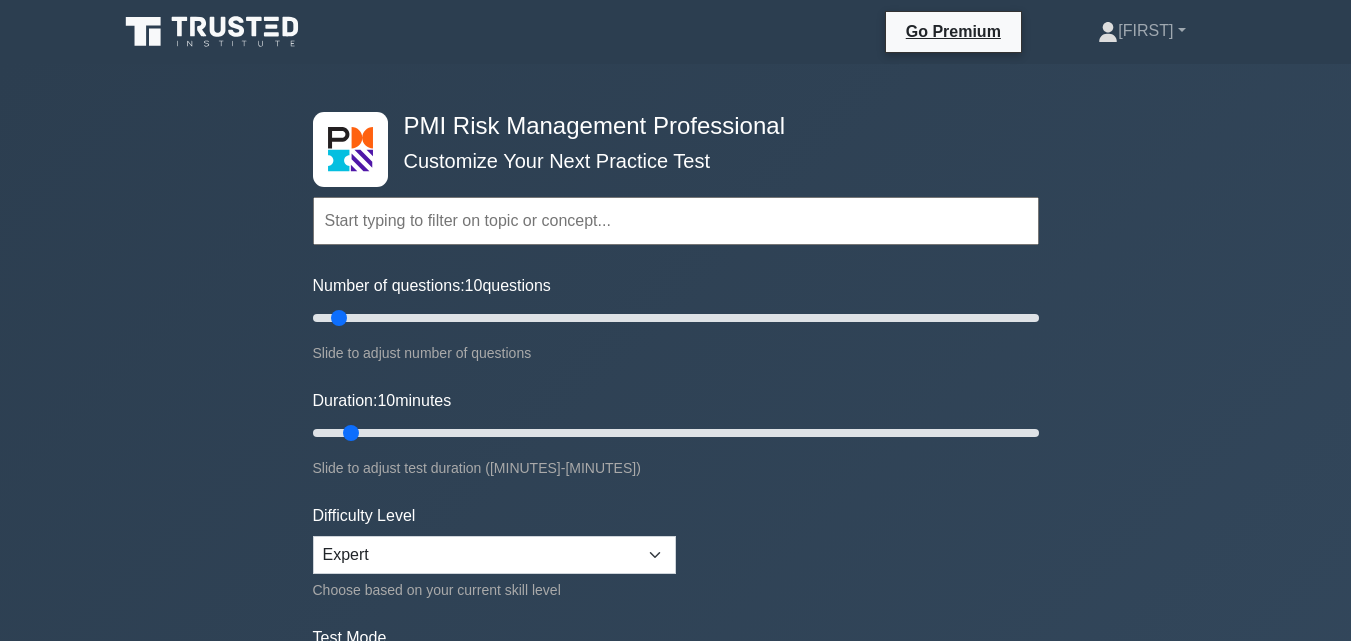 scroll, scrollTop: 0, scrollLeft: 0, axis: both 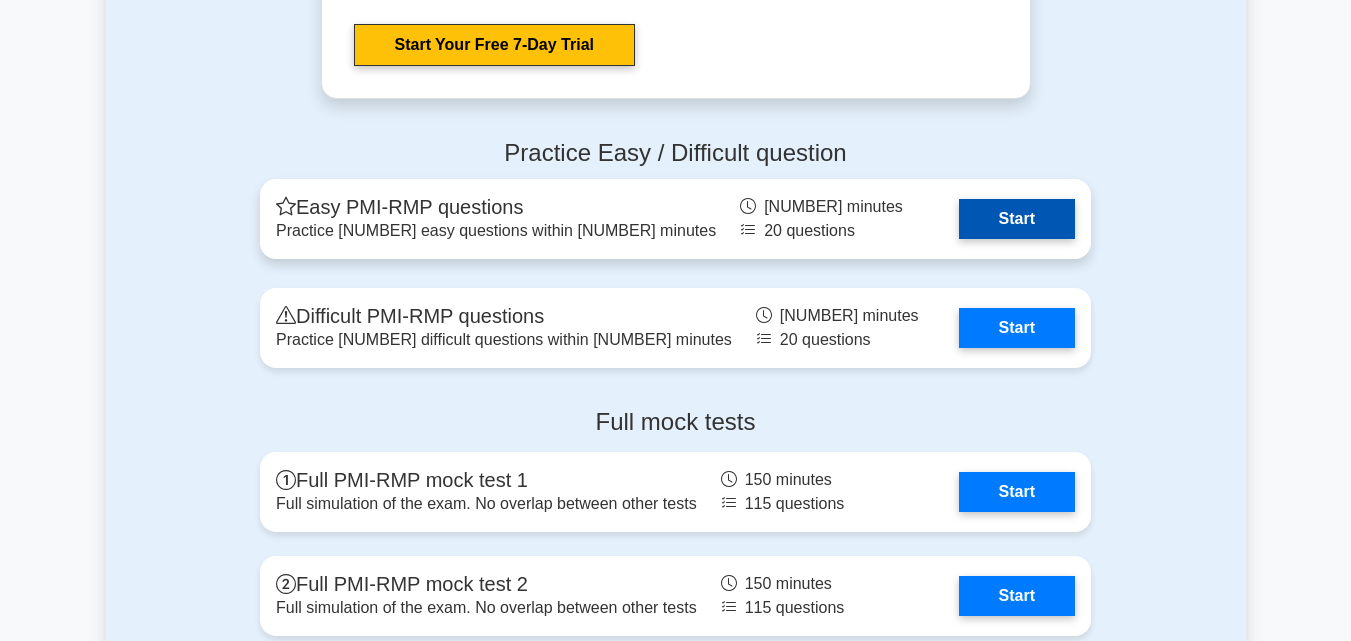 click on "Start" at bounding box center (1017, 219) 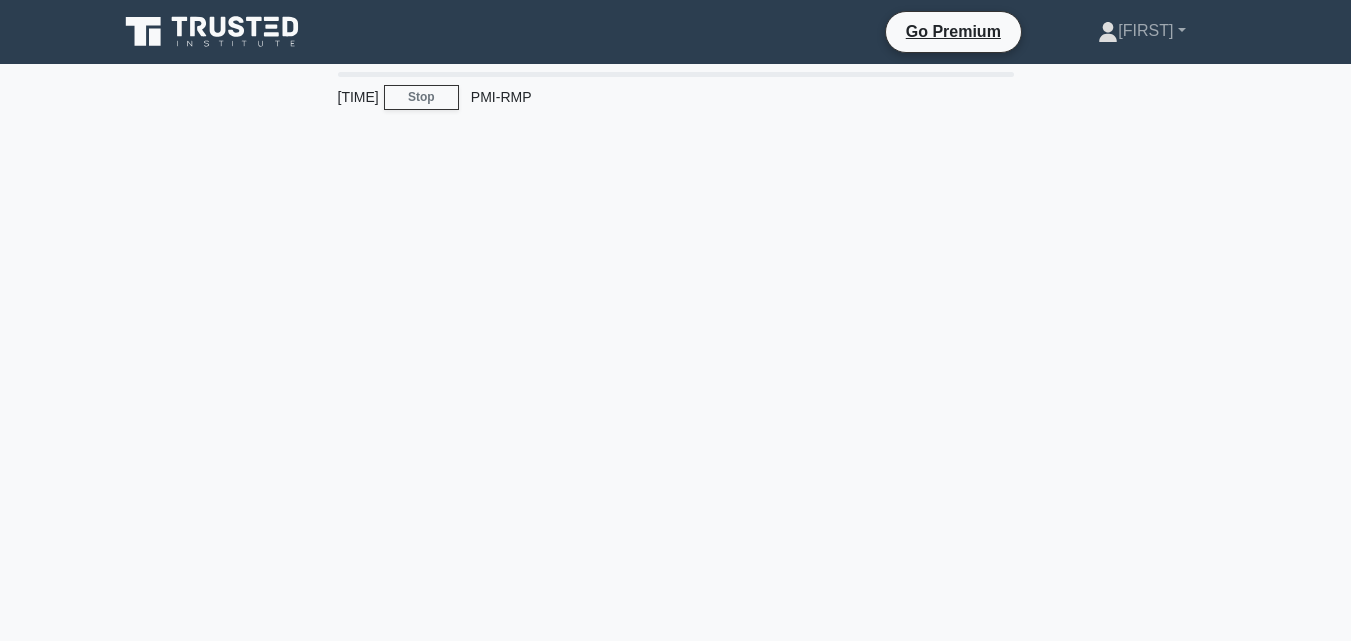 scroll, scrollTop: 0, scrollLeft: 0, axis: both 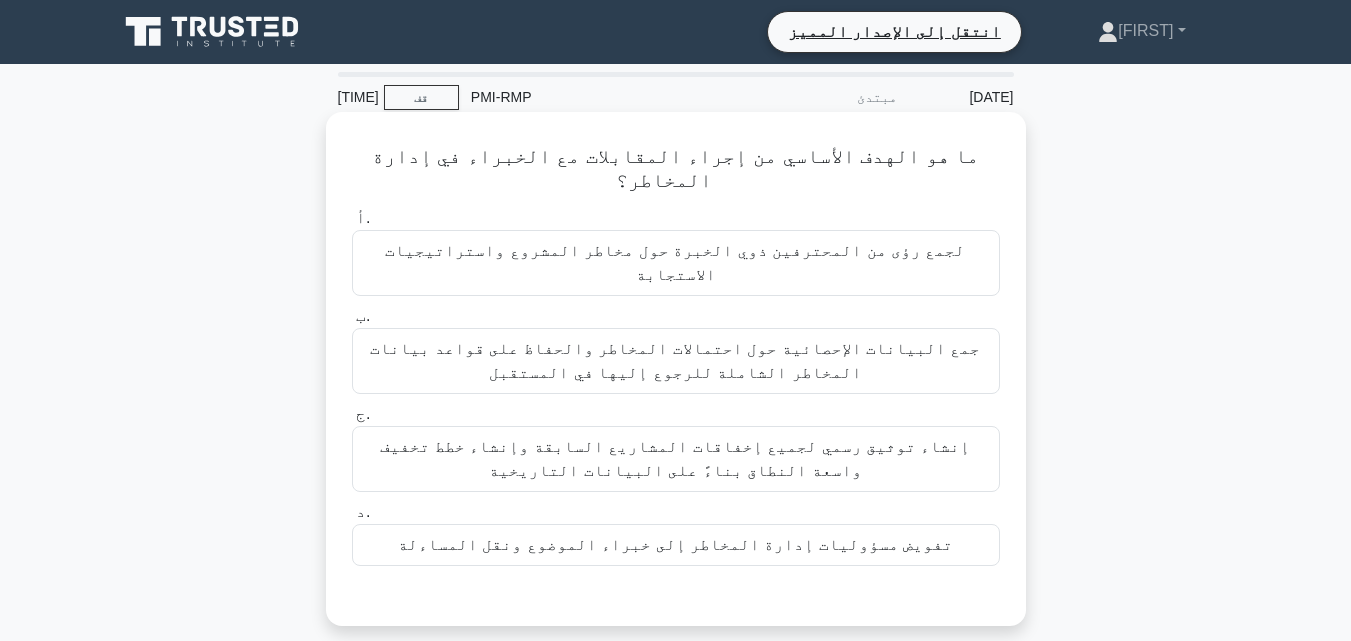click on "لجمع رؤى من المحترفين ذوي الخبرة حول مخاطر المشروع واستراتيجيات الاستجابة" at bounding box center (675, 262) 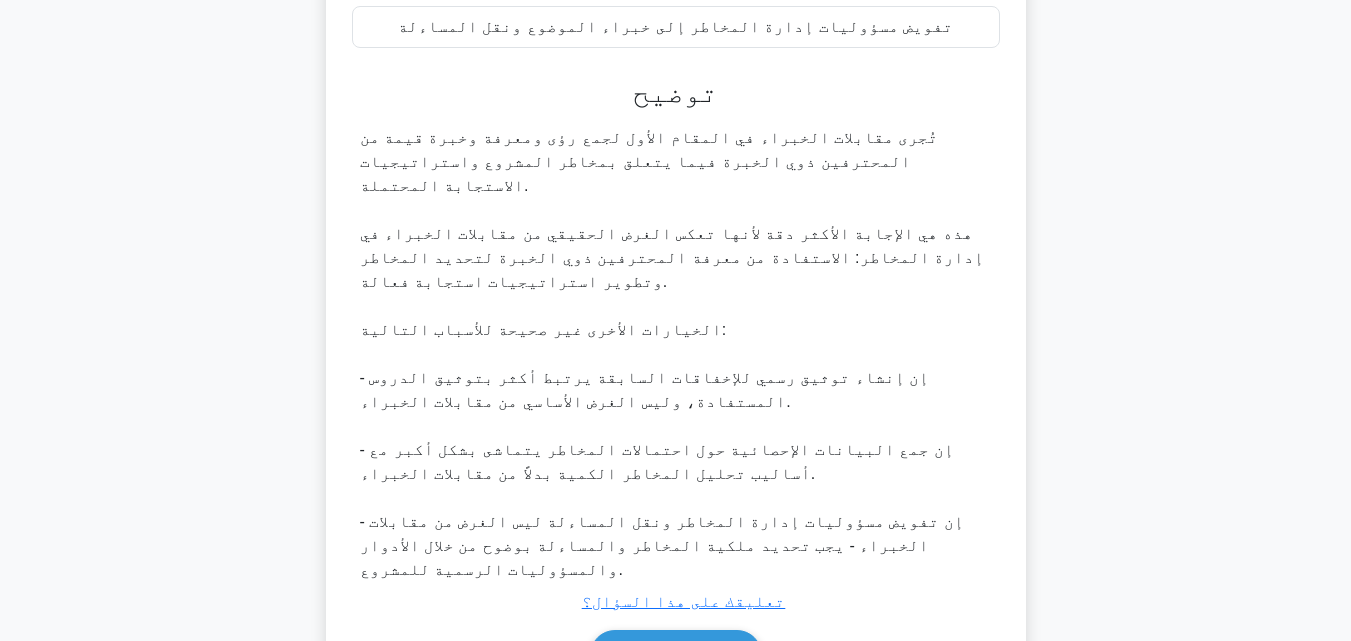 scroll, scrollTop: 524, scrollLeft: 0, axis: vertical 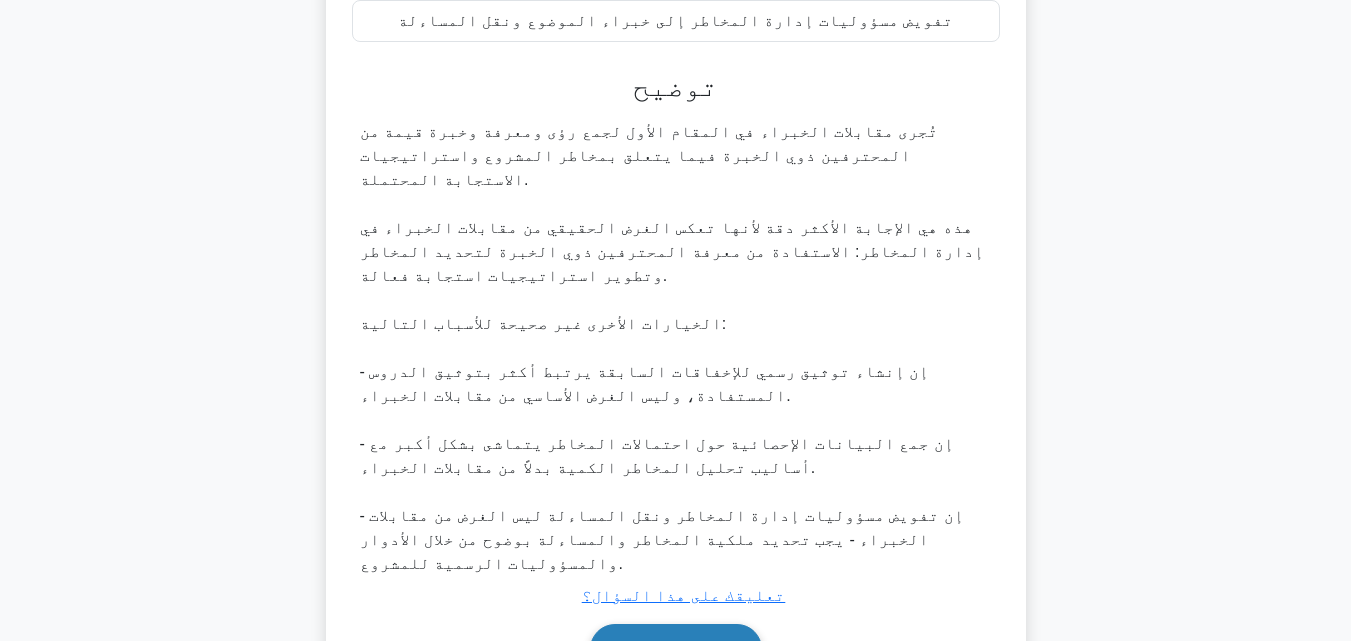 click on "التالي" at bounding box center [667, 650] 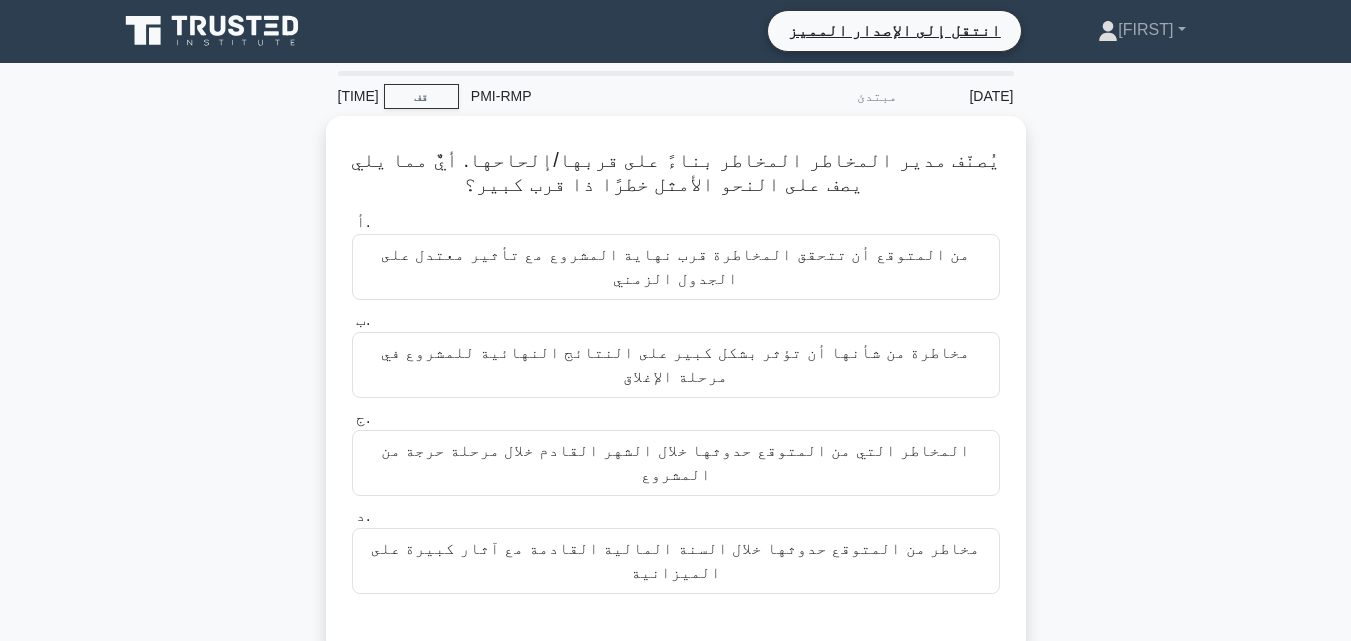 scroll, scrollTop: 0, scrollLeft: 0, axis: both 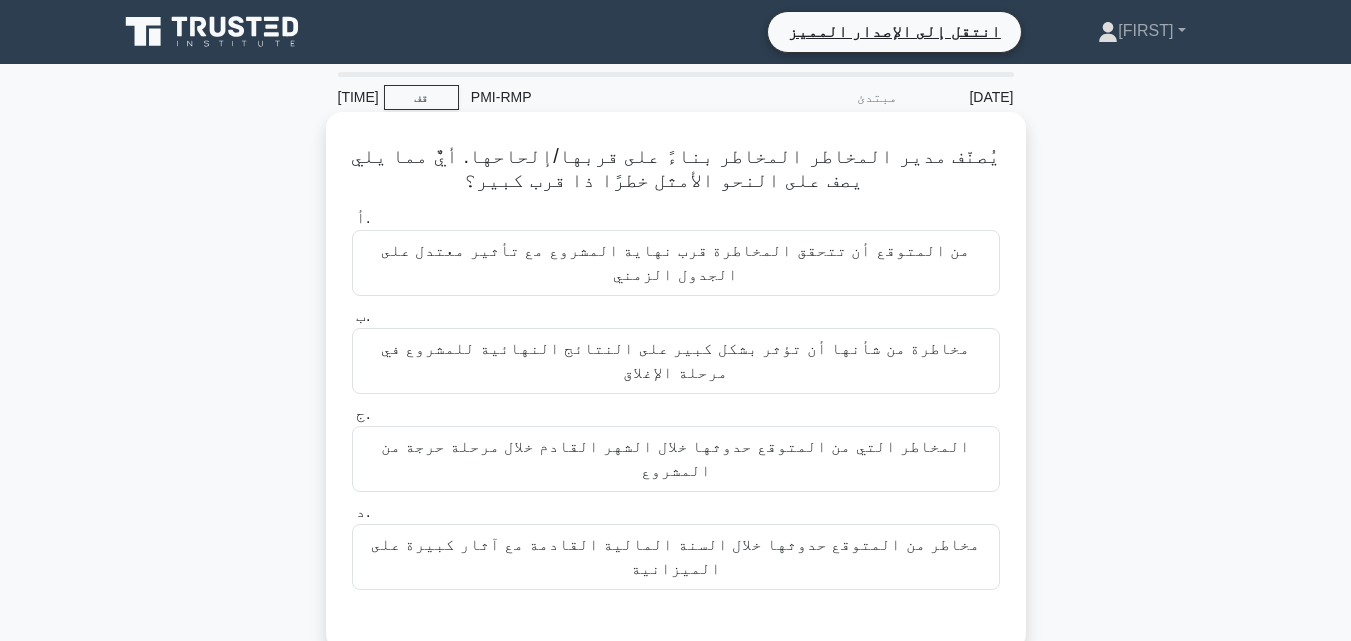 click on "من المتوقع أن تتحقق المخاطرة قرب نهاية المشروع مع تأثير معتدل على الجدول الزمني" at bounding box center [675, 262] 